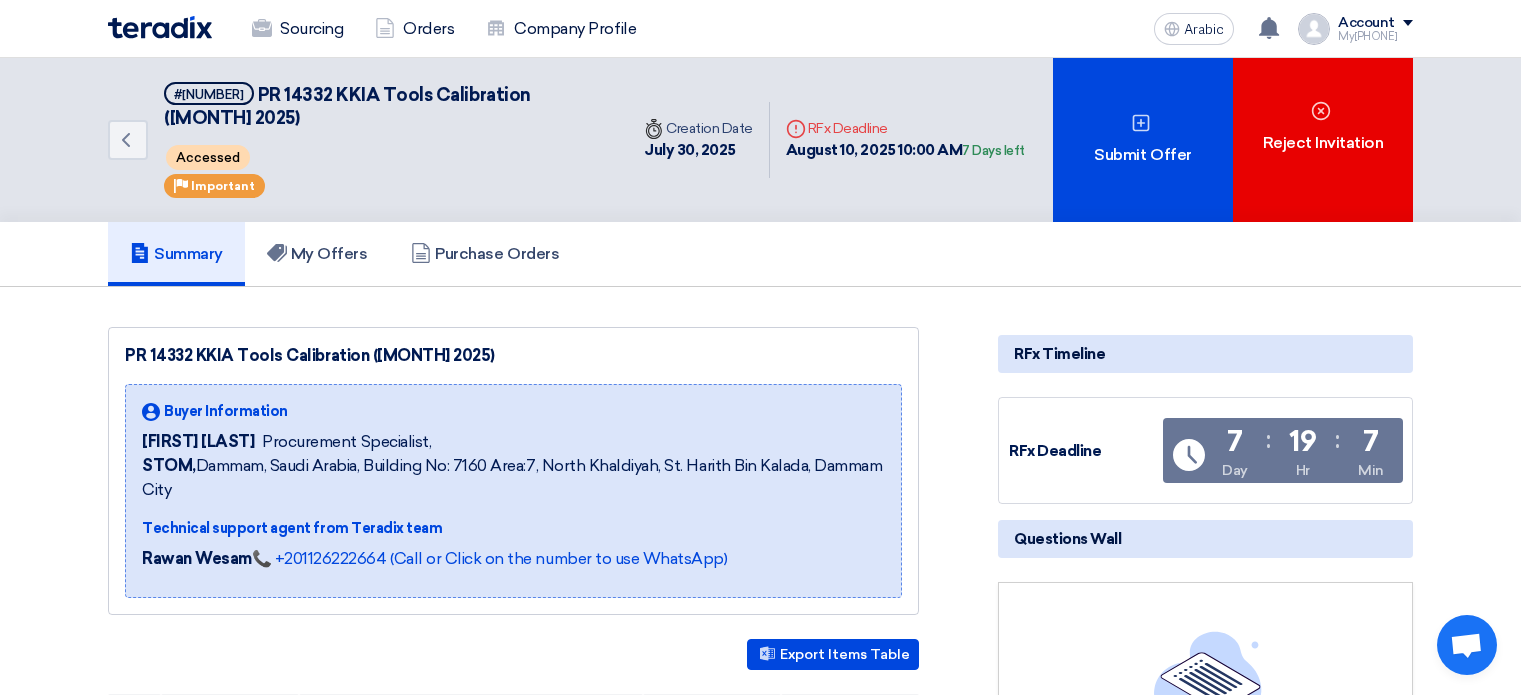 scroll, scrollTop: 0, scrollLeft: 0, axis: both 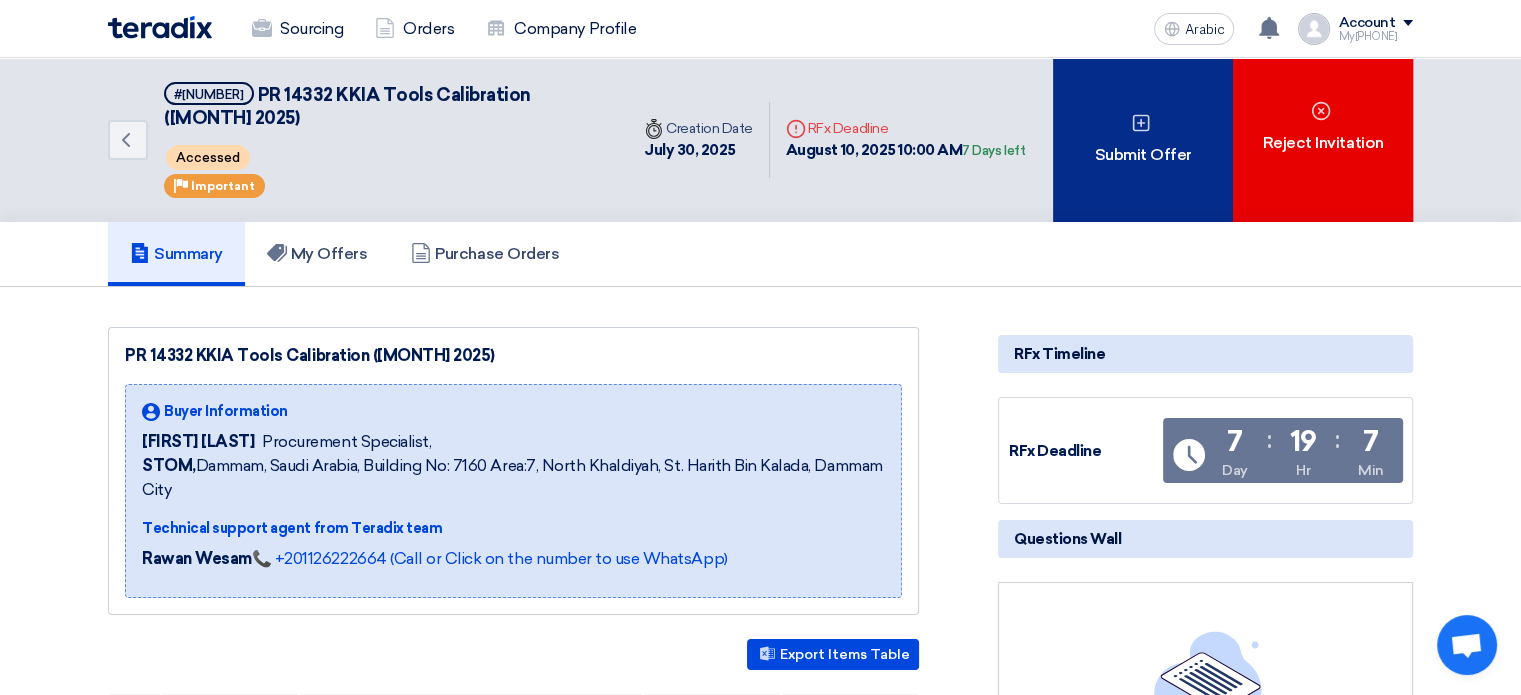 click on "Submit Offer" 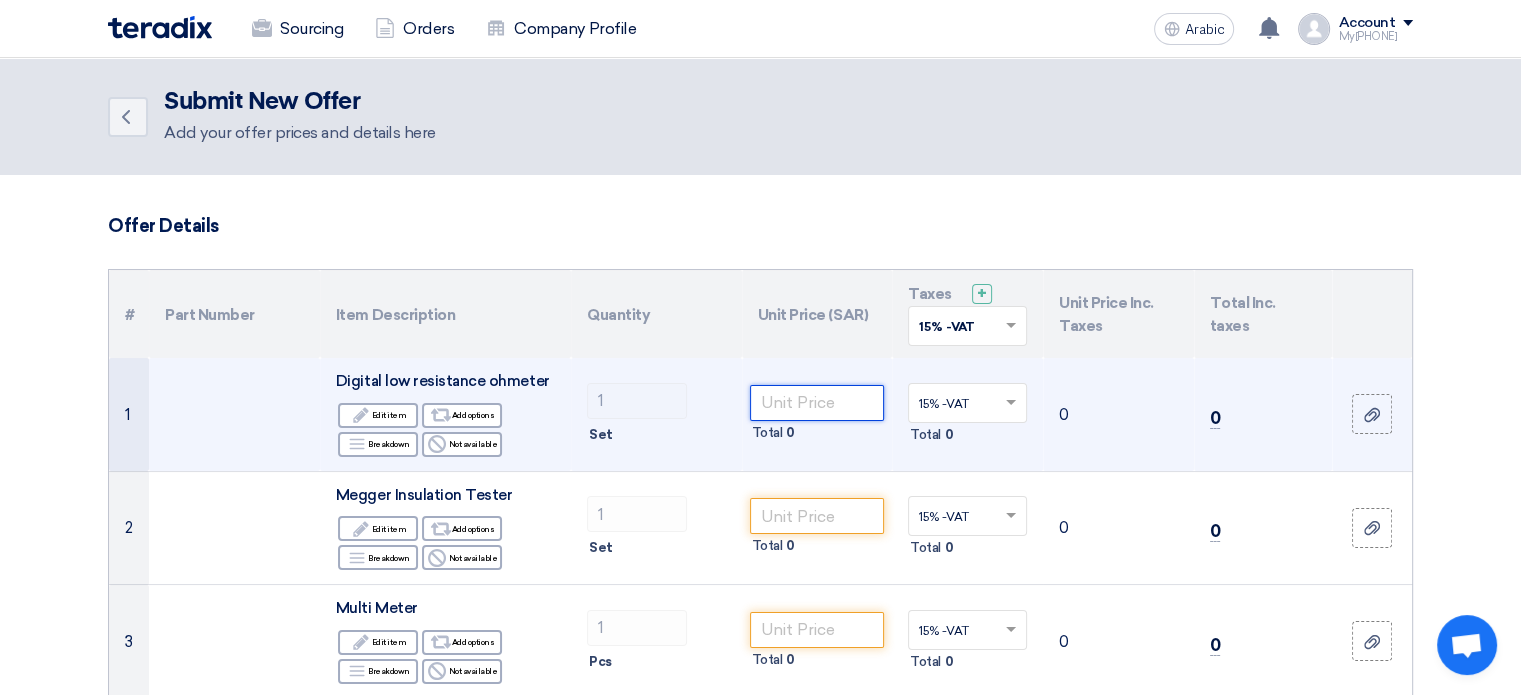 click 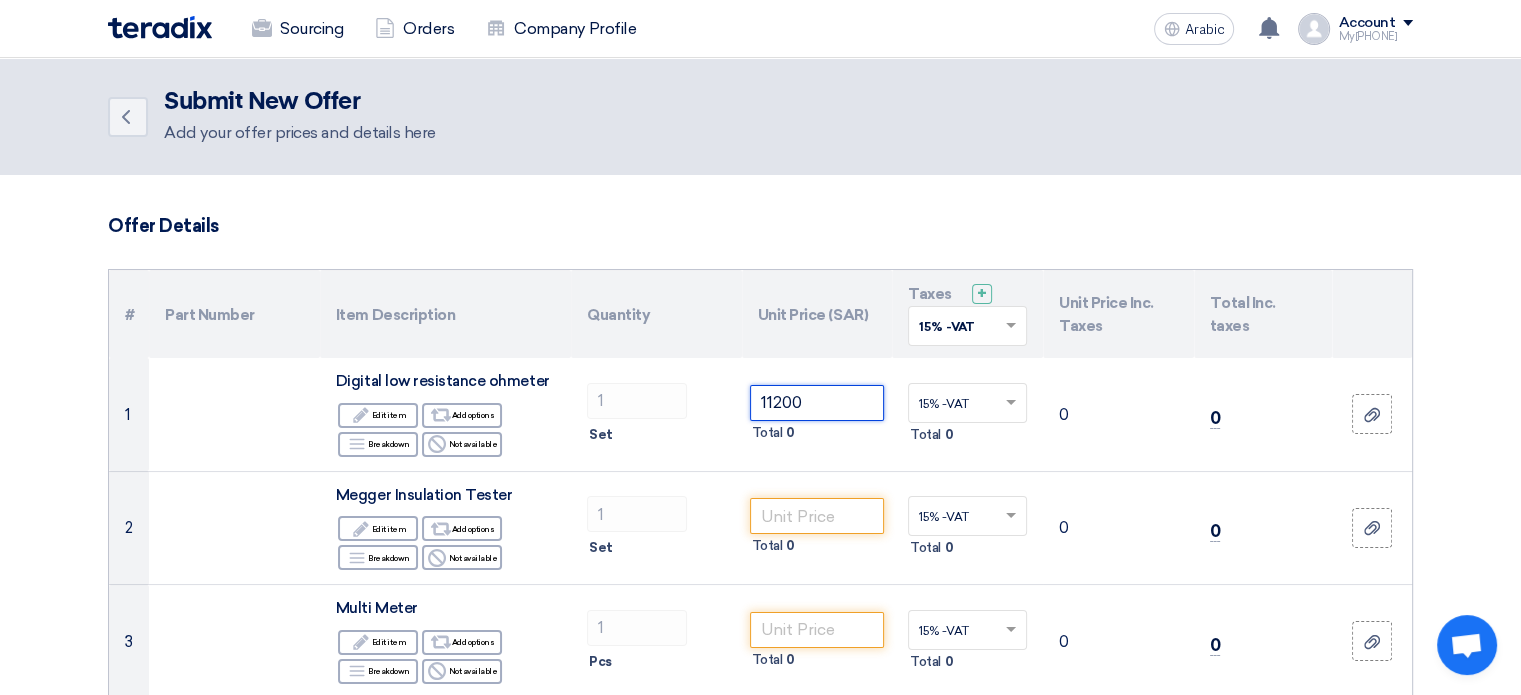 type on "11200" 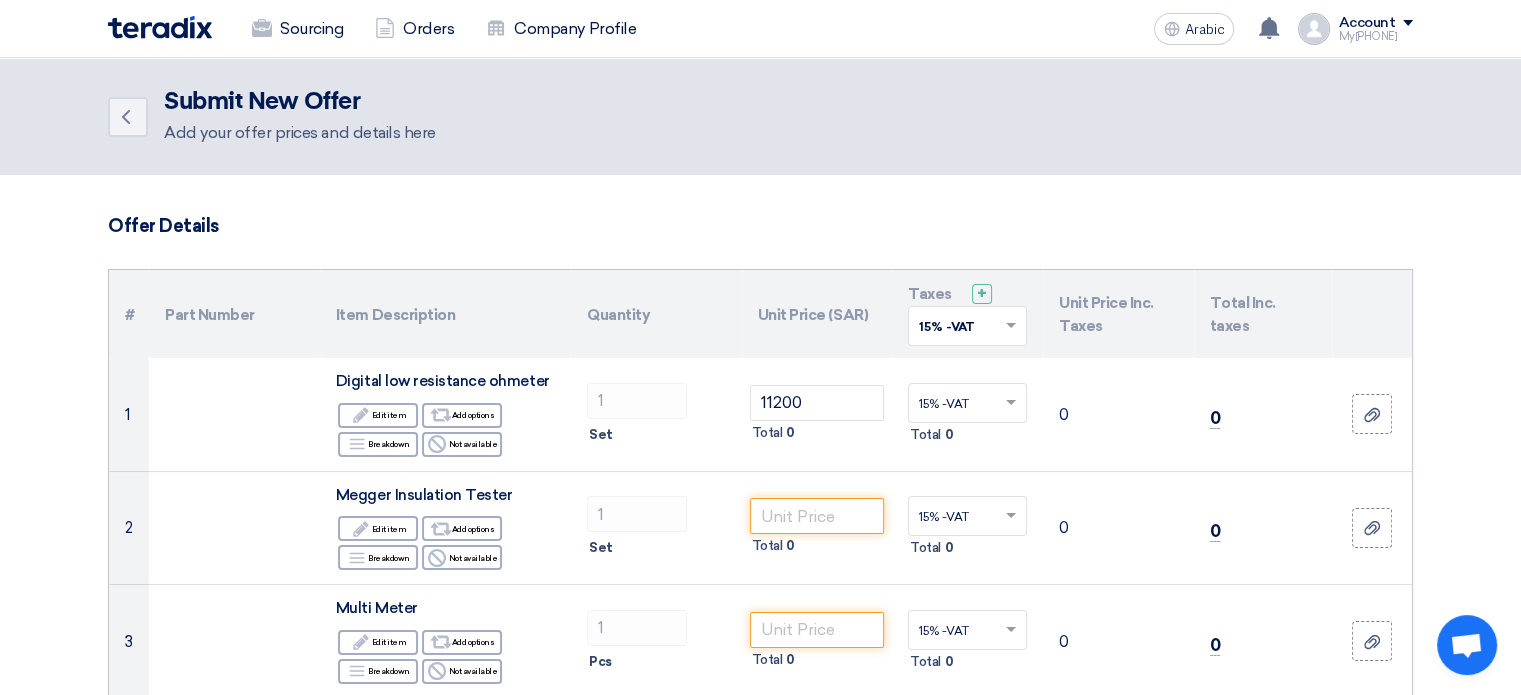 click on "Offer Details
#
Part Number
Item Description
Quantity
Unit Price (SAR)
Taxes
+
'Select taxes...
15% -VAT" 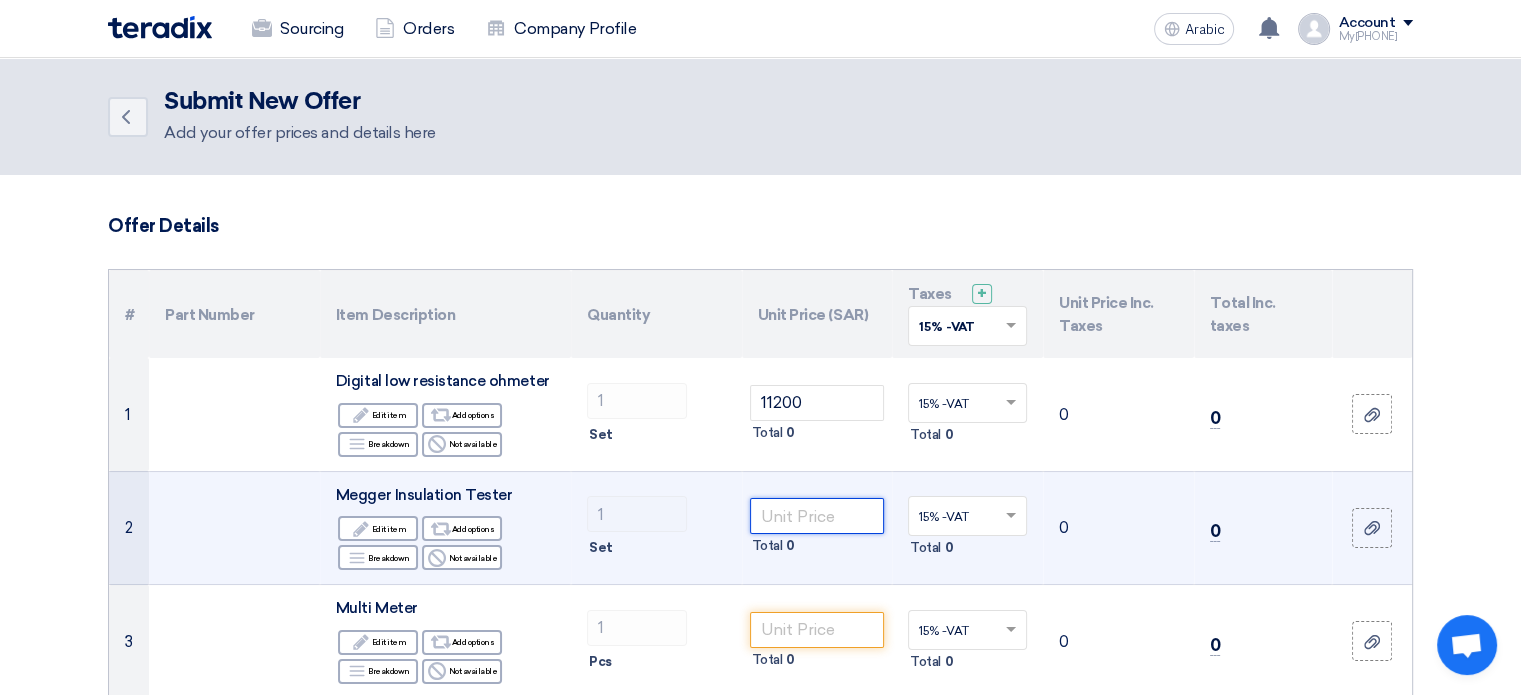 click 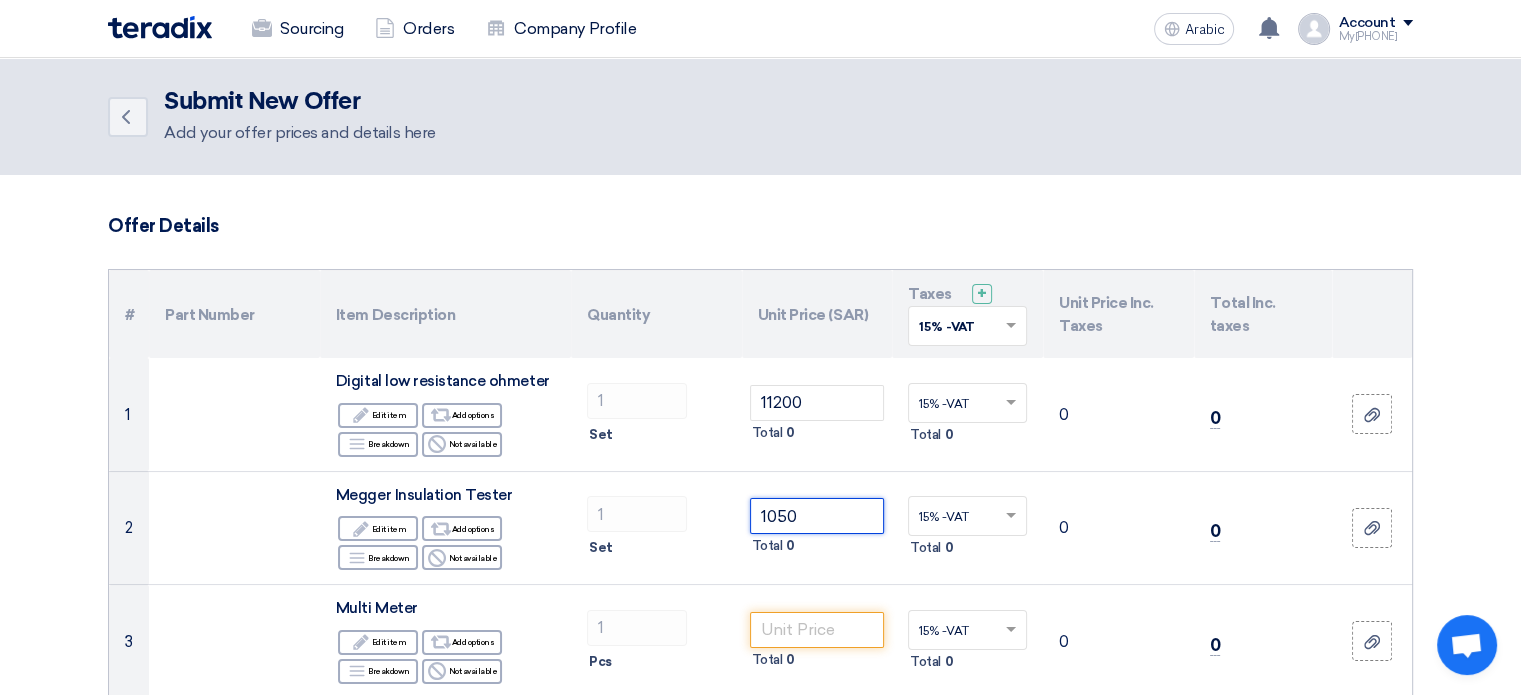 type on "1050" 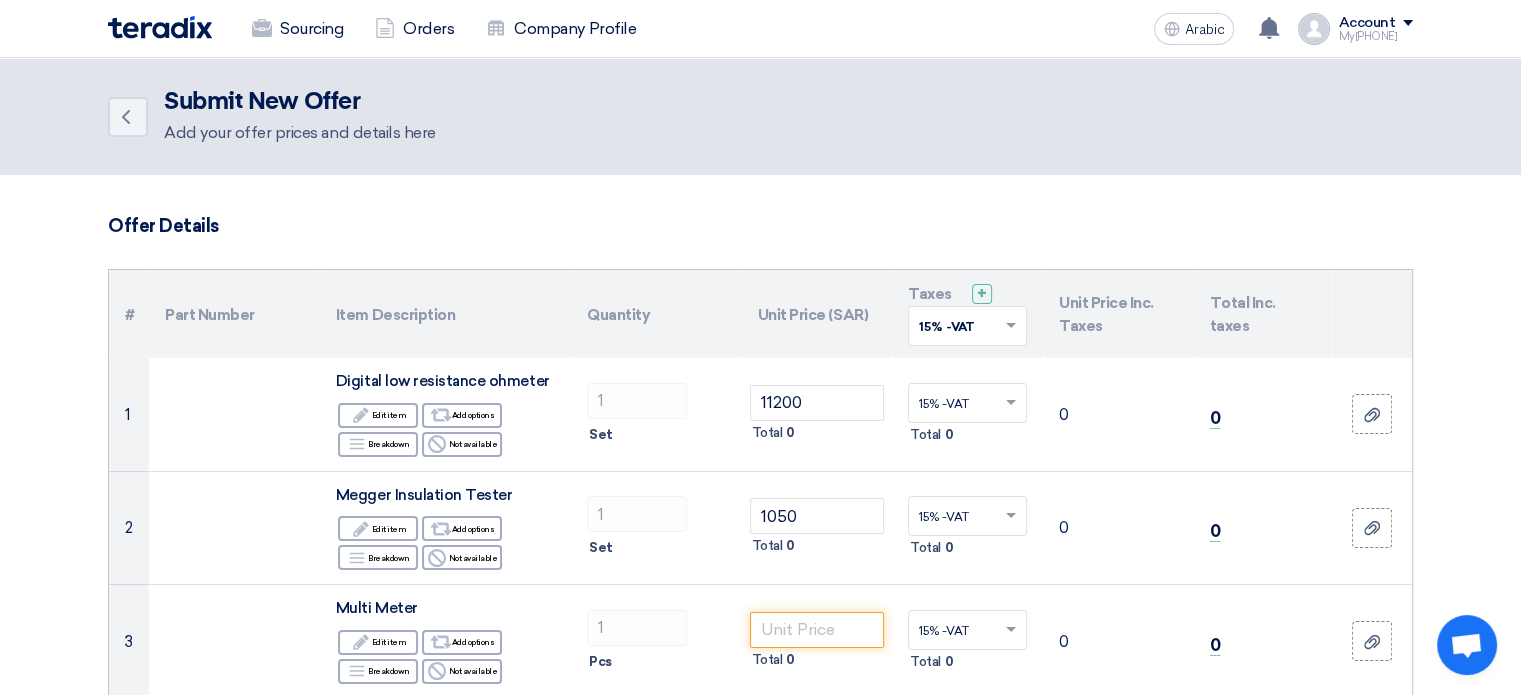 click on "Offer Details
#
Part Number
Item Description
Quantity
Unit Price (SAR)
Taxes
+
'Select taxes...
15% -VAT" 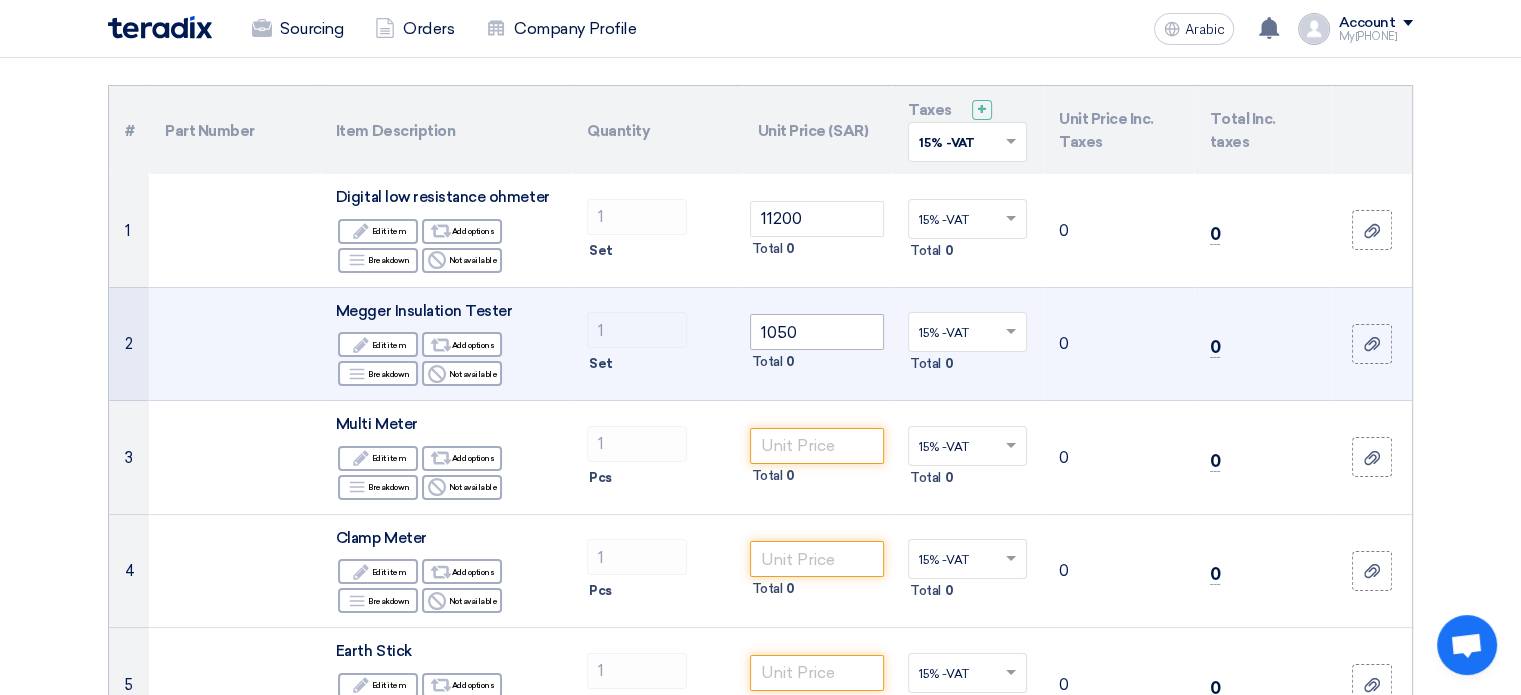 scroll, scrollTop: 200, scrollLeft: 0, axis: vertical 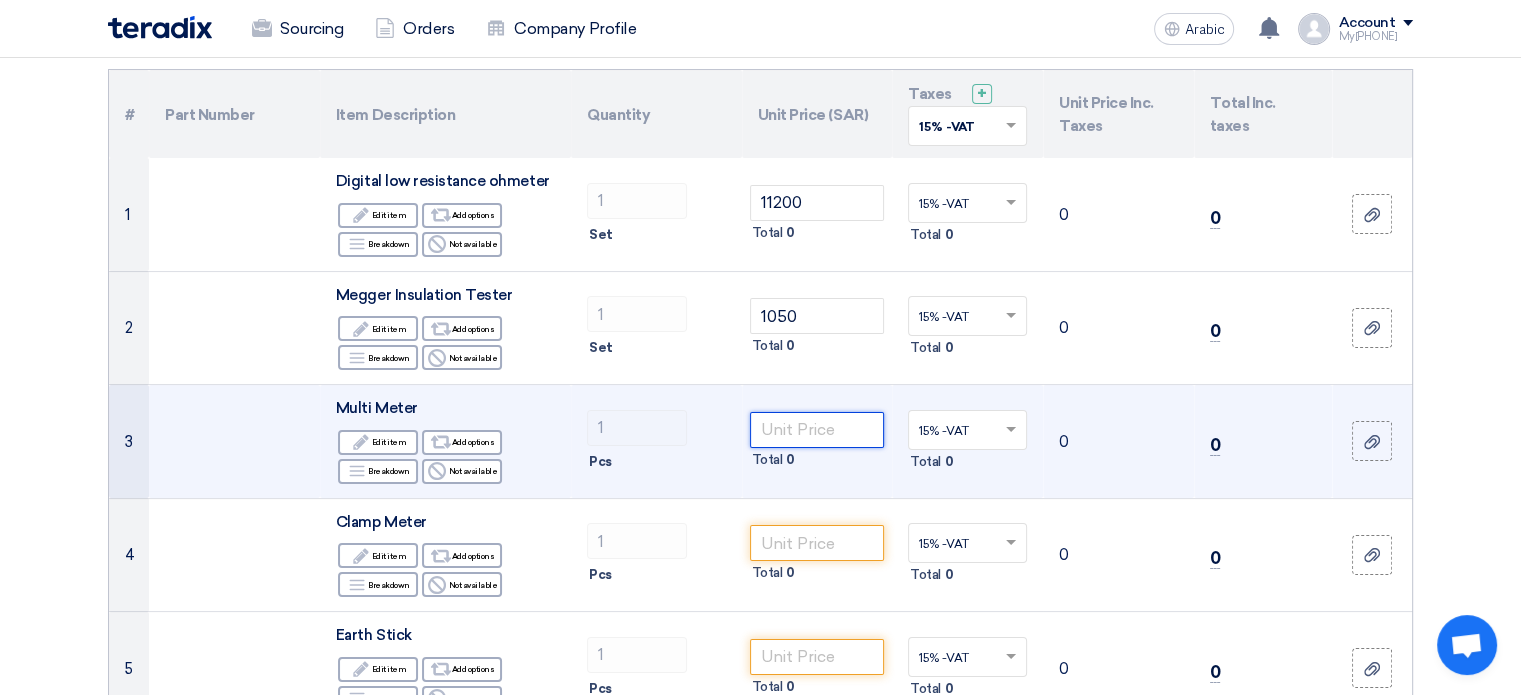 click 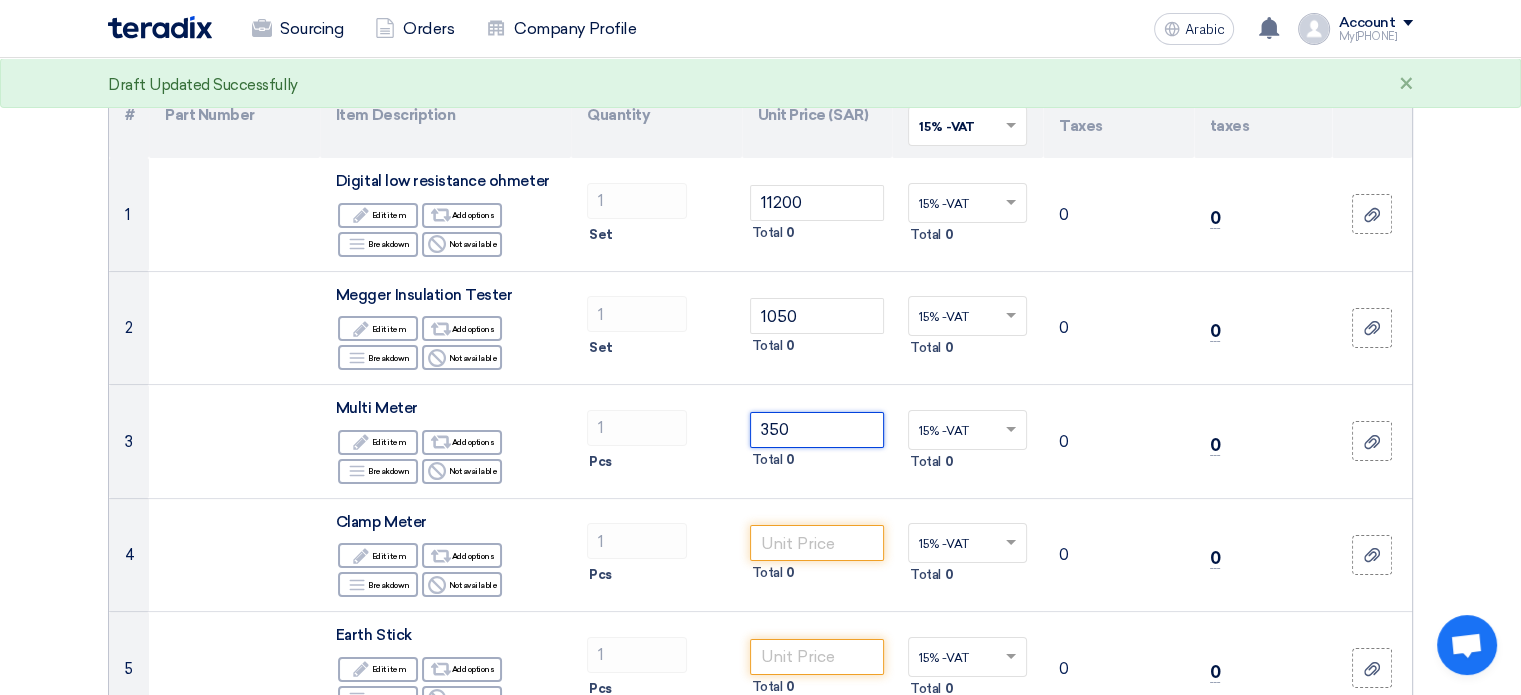 type on "350" 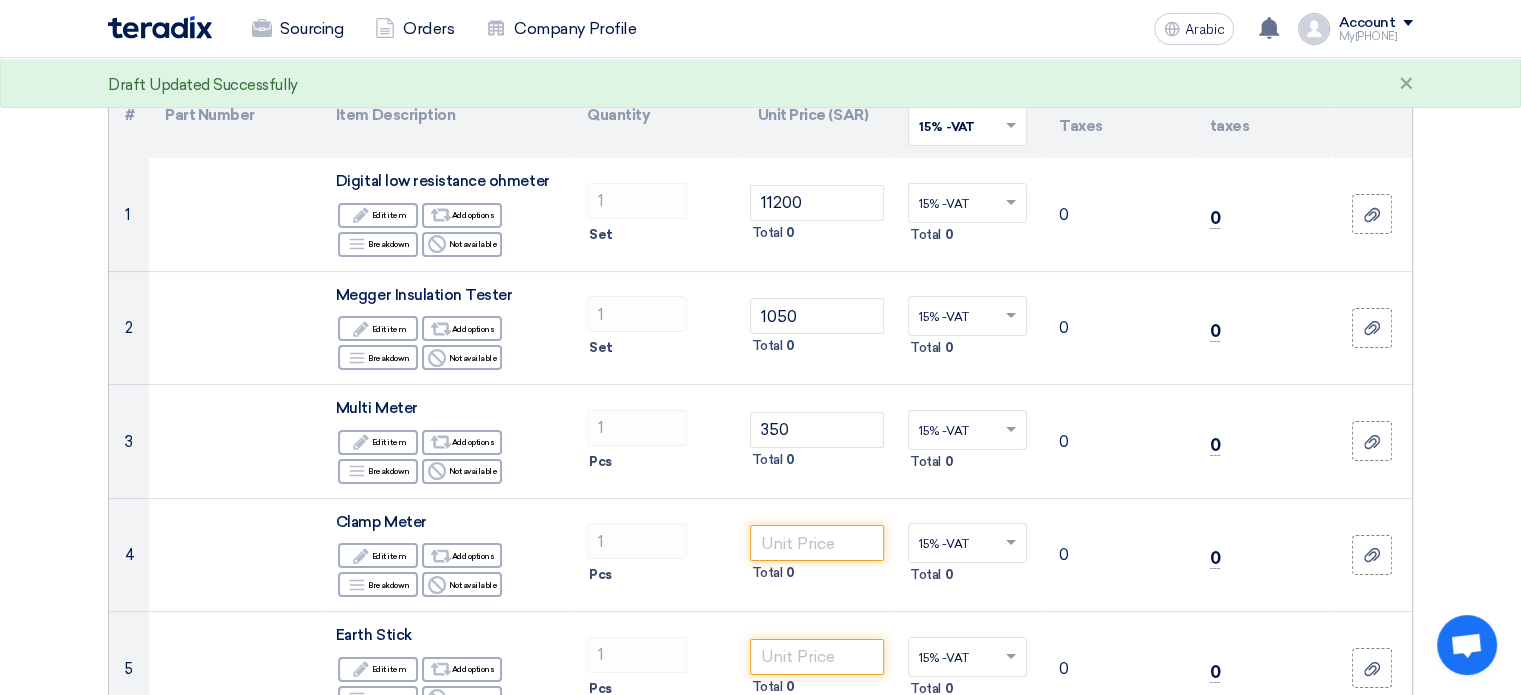 click on "Offer Details
#
Part Number
Item Description
Quantity
Unit Price (SAR)
Taxes
+
'Select taxes...
15% -VAT" 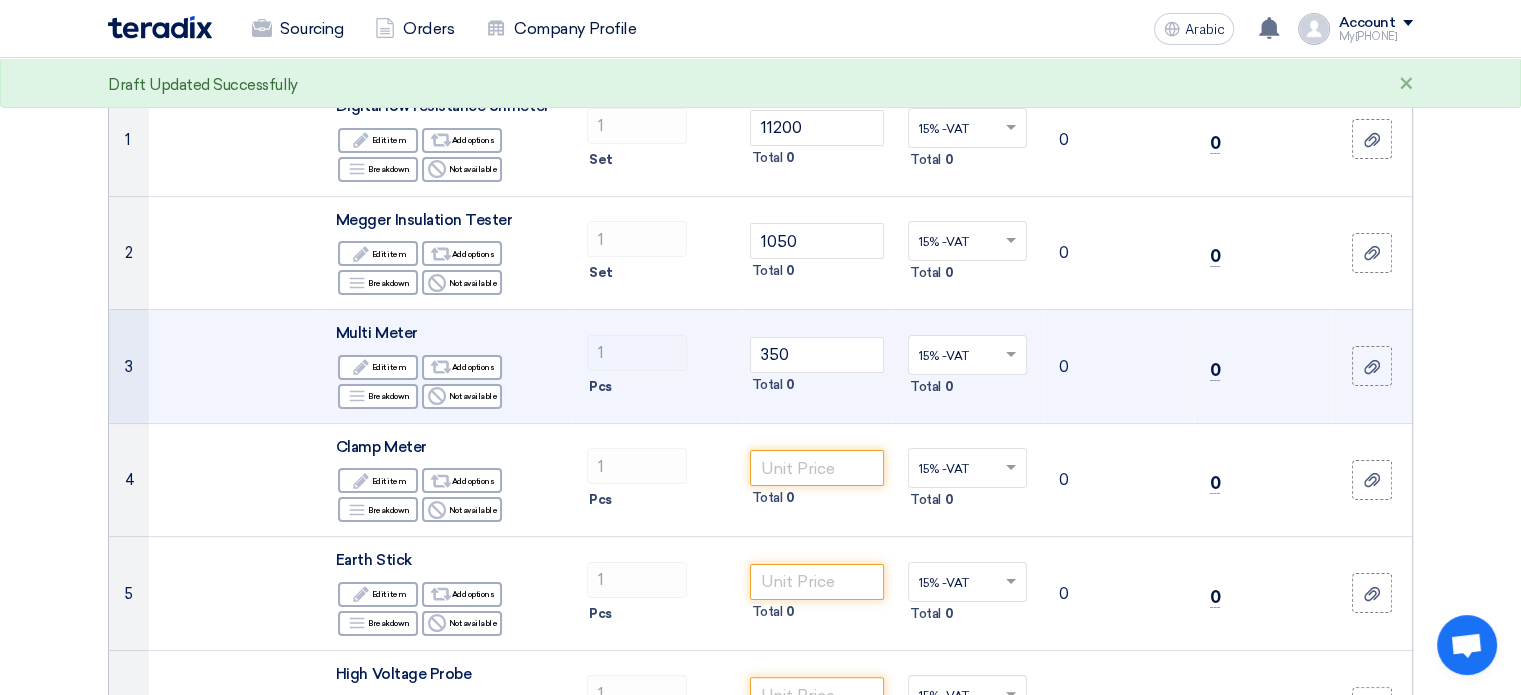 scroll, scrollTop: 300, scrollLeft: 0, axis: vertical 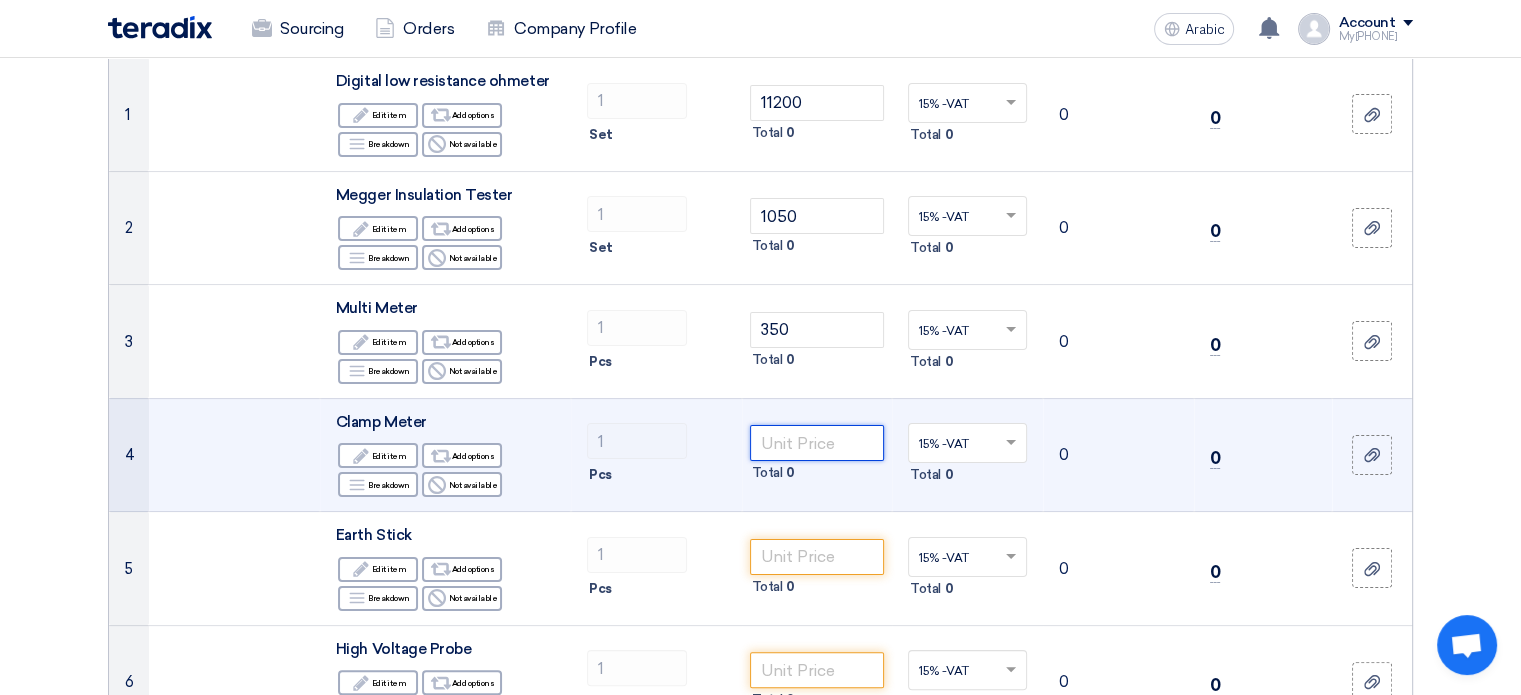 click 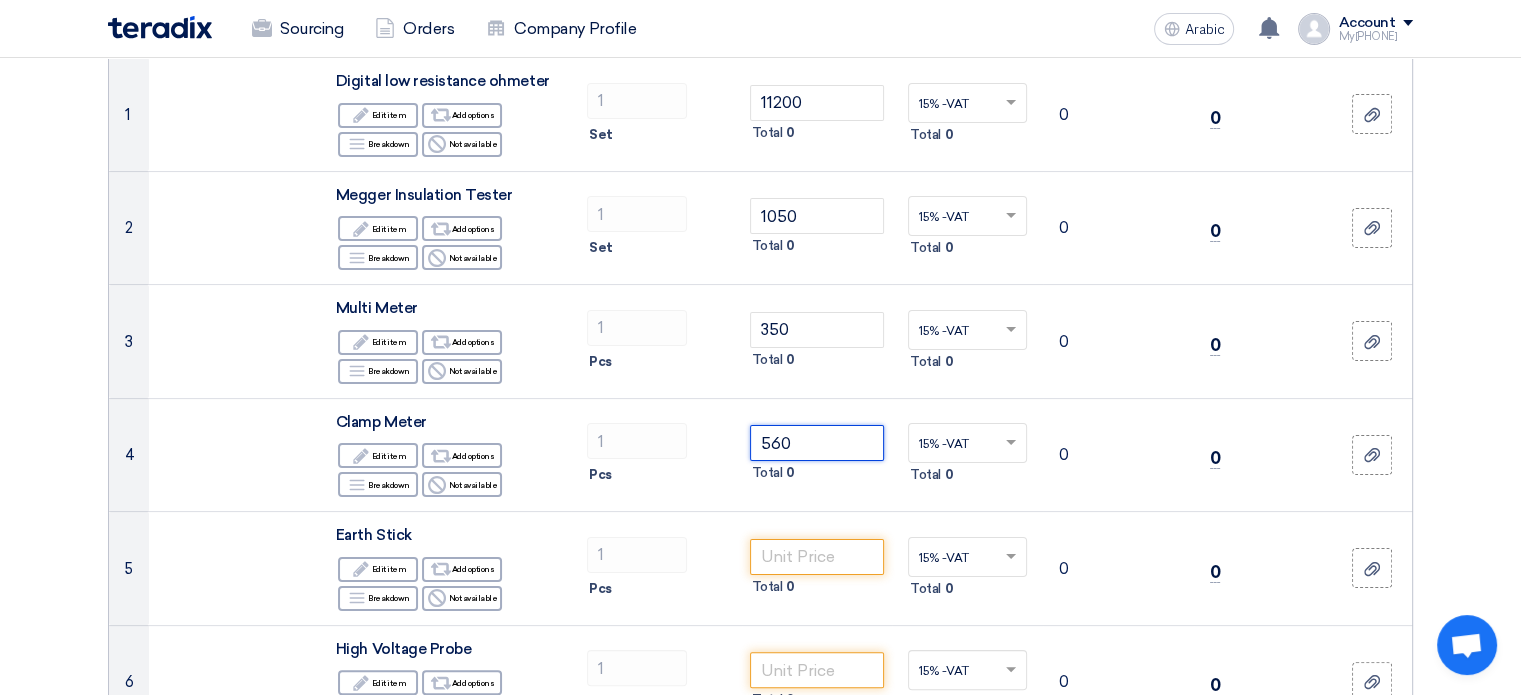 type on "560" 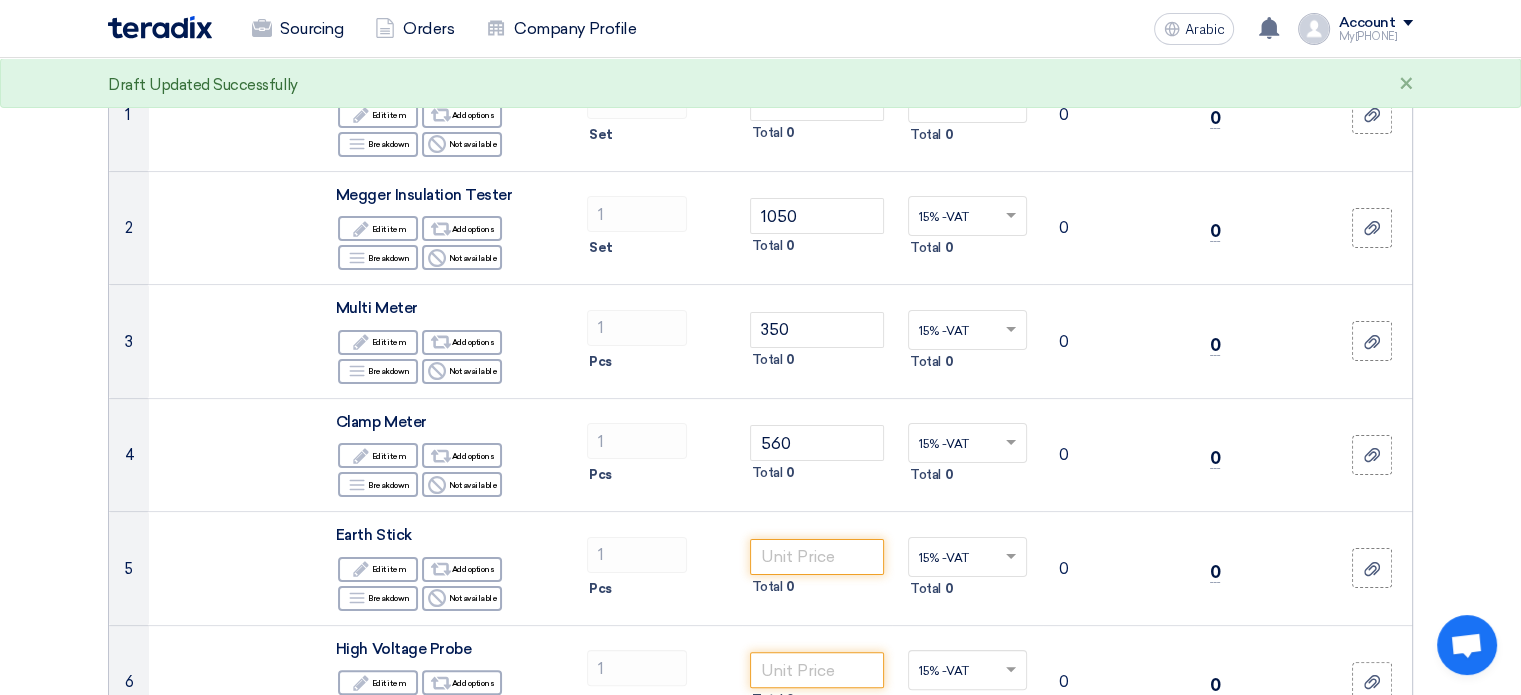 click on "Offer Details
#
Part Number
Item Description
Quantity
Unit Price (SAR)
Taxes
+
'Select taxes...
15% -VAT" 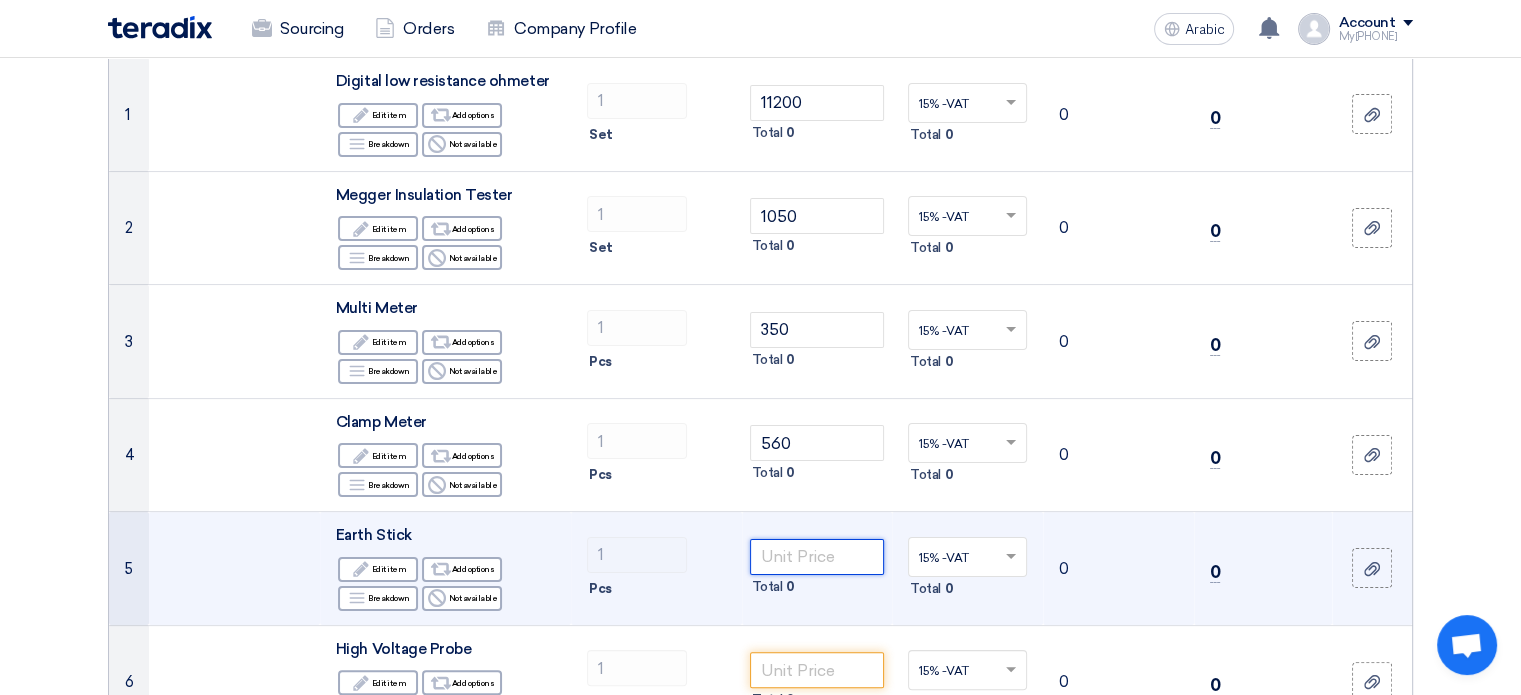click 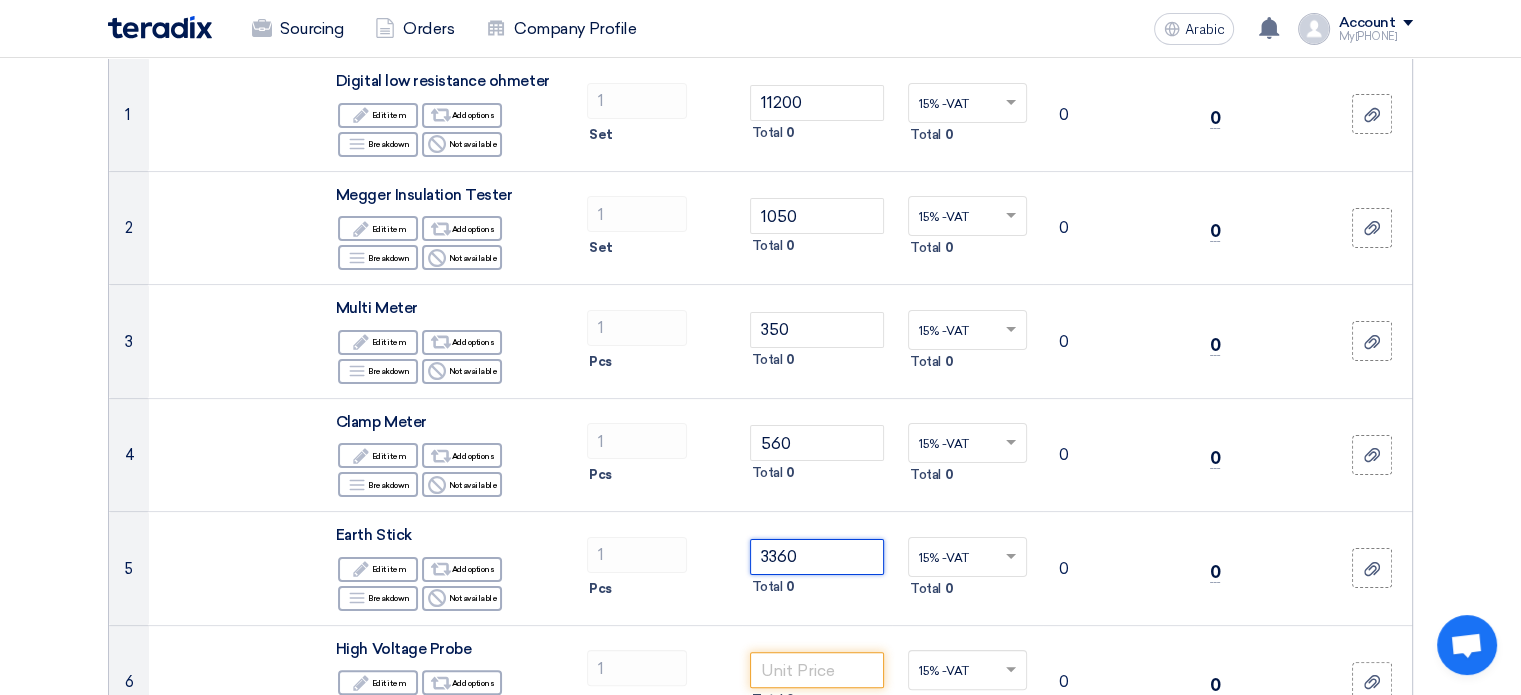 type on "3360" 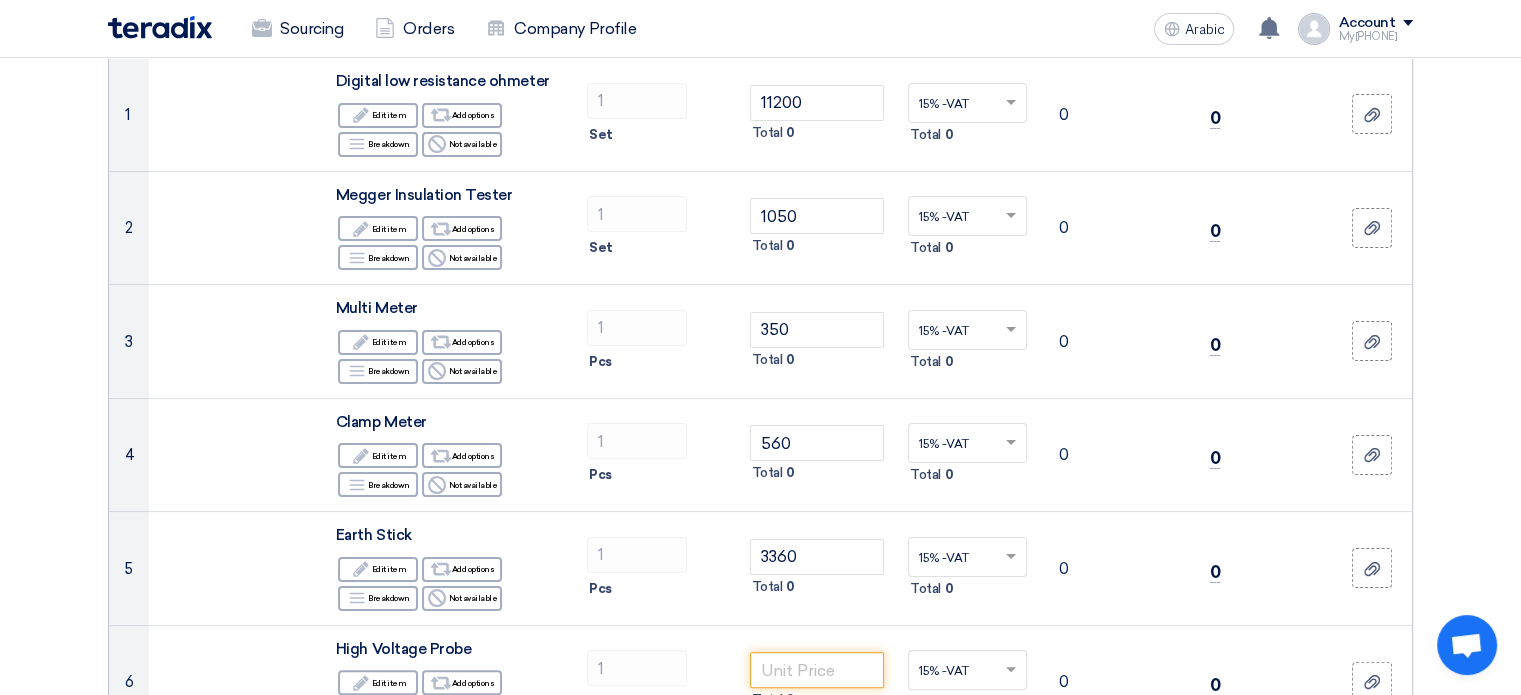 click on "Offer Details
#
Part Number
Item Description
Quantity
Unit Price (SAR)
Taxes
+
'Select taxes...
15% -VAT" 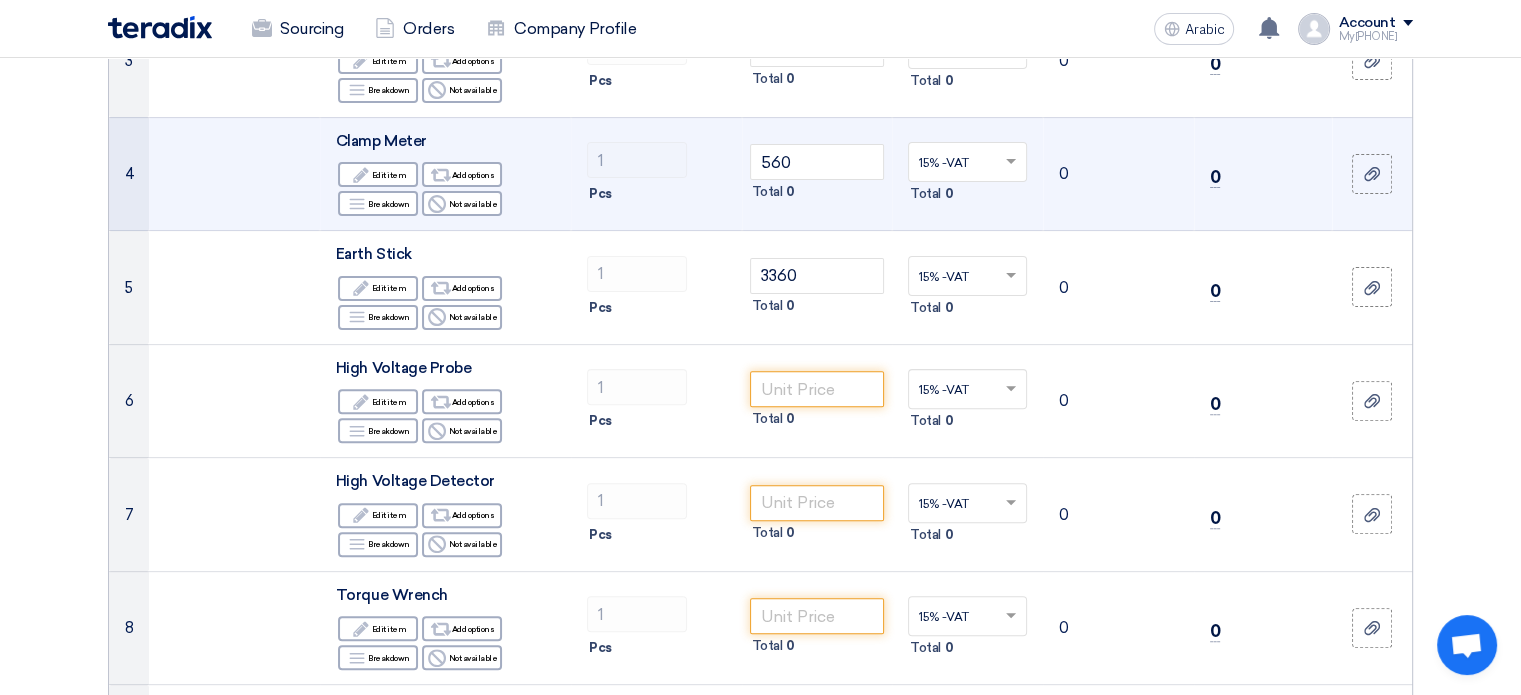 scroll, scrollTop: 600, scrollLeft: 0, axis: vertical 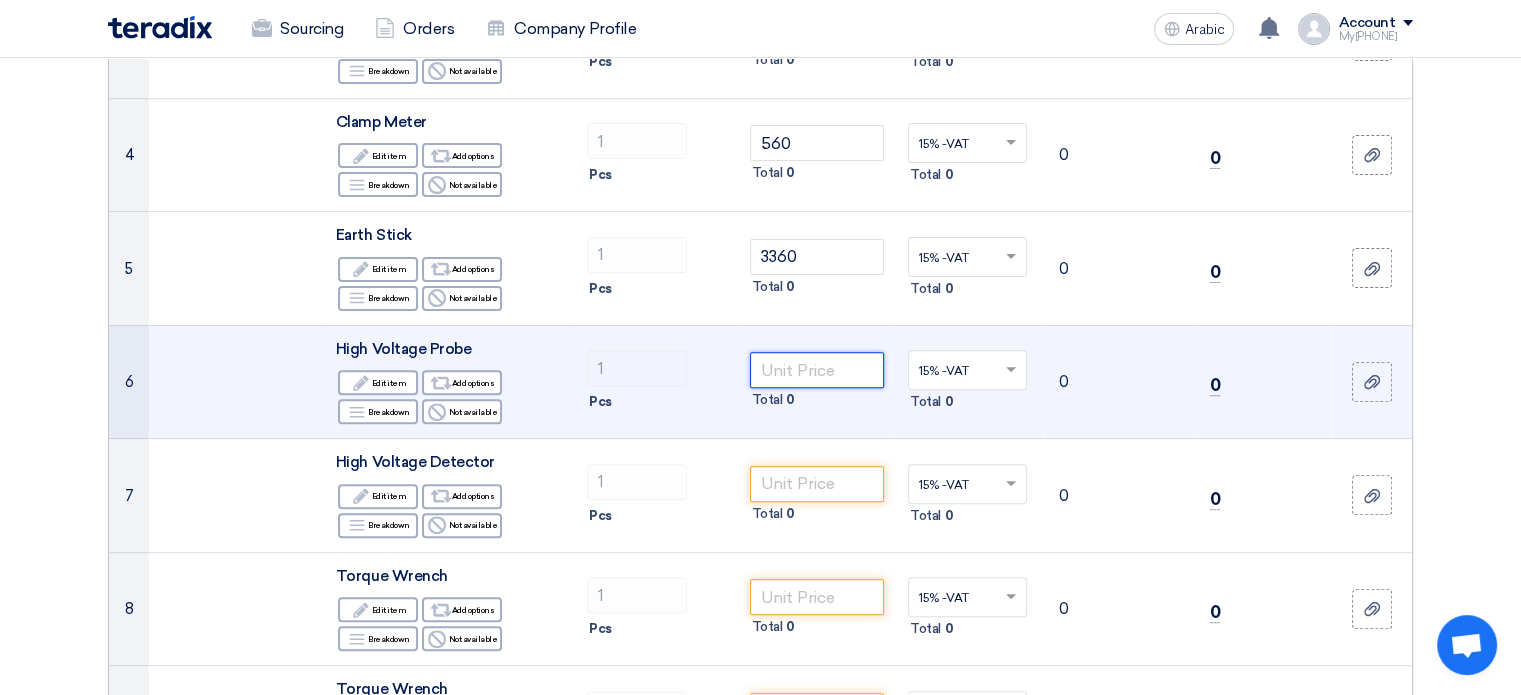 click 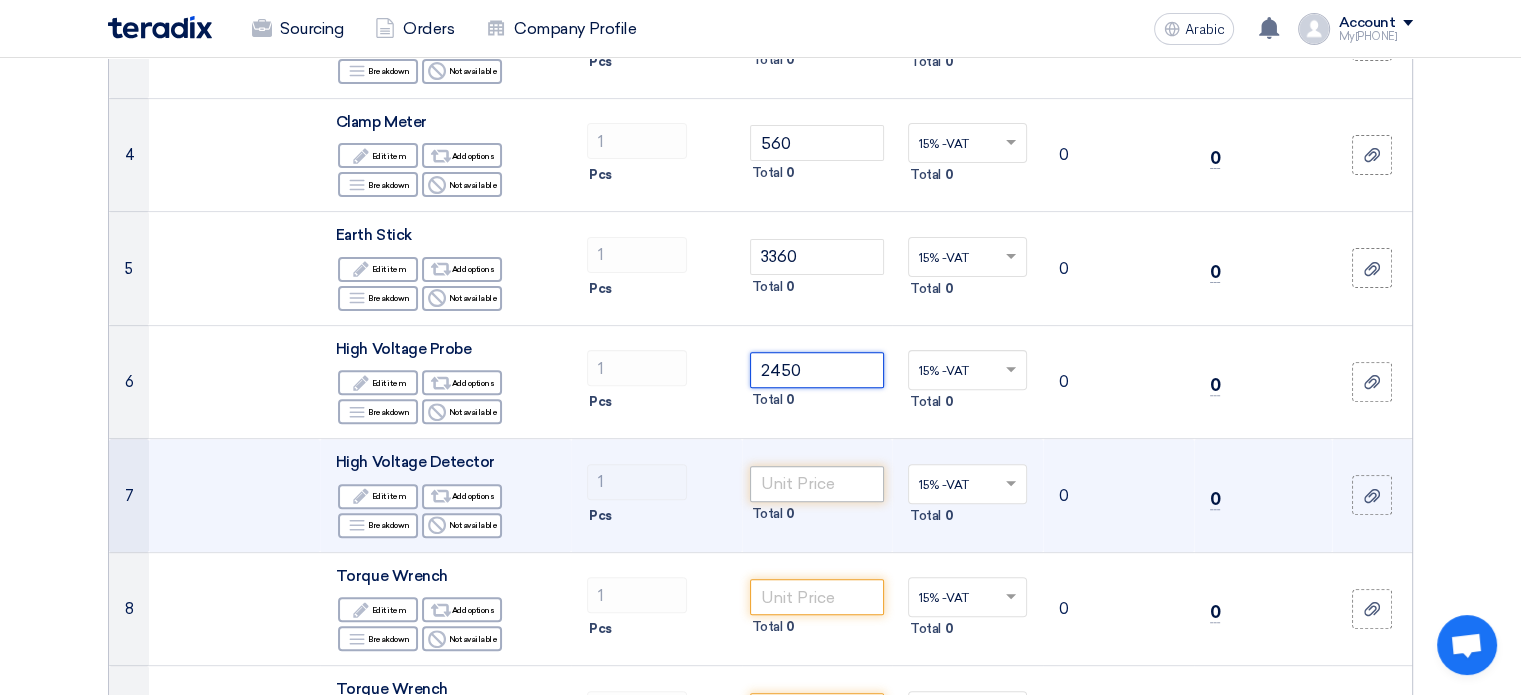 type on "2450" 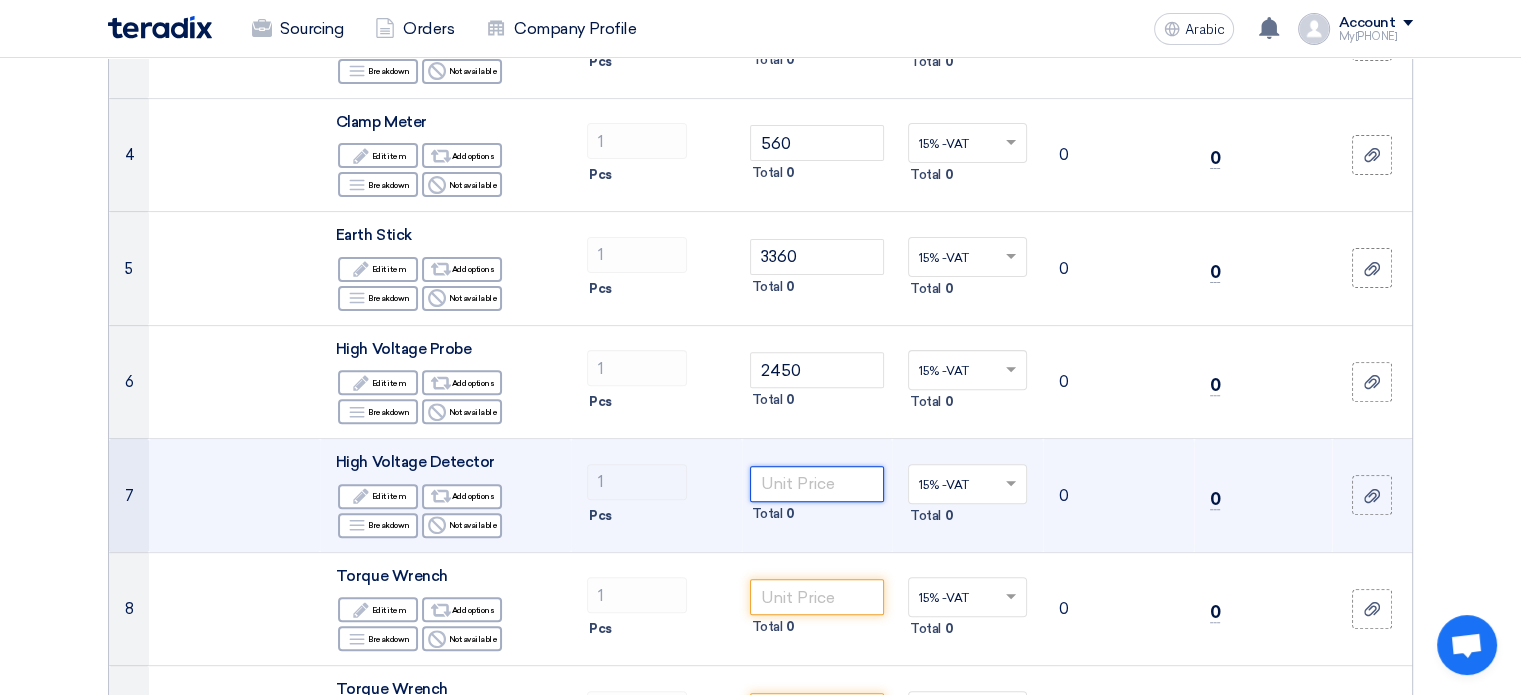 click 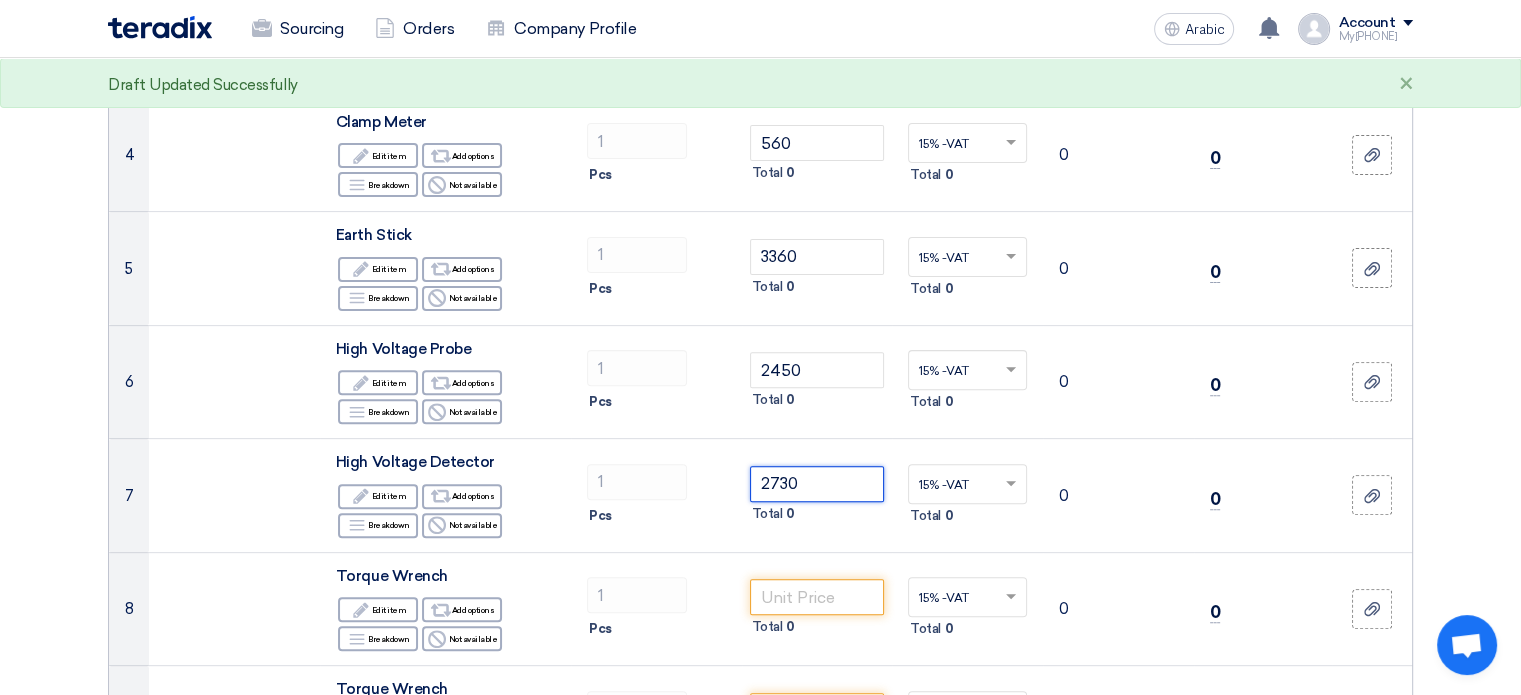 type on "2730" 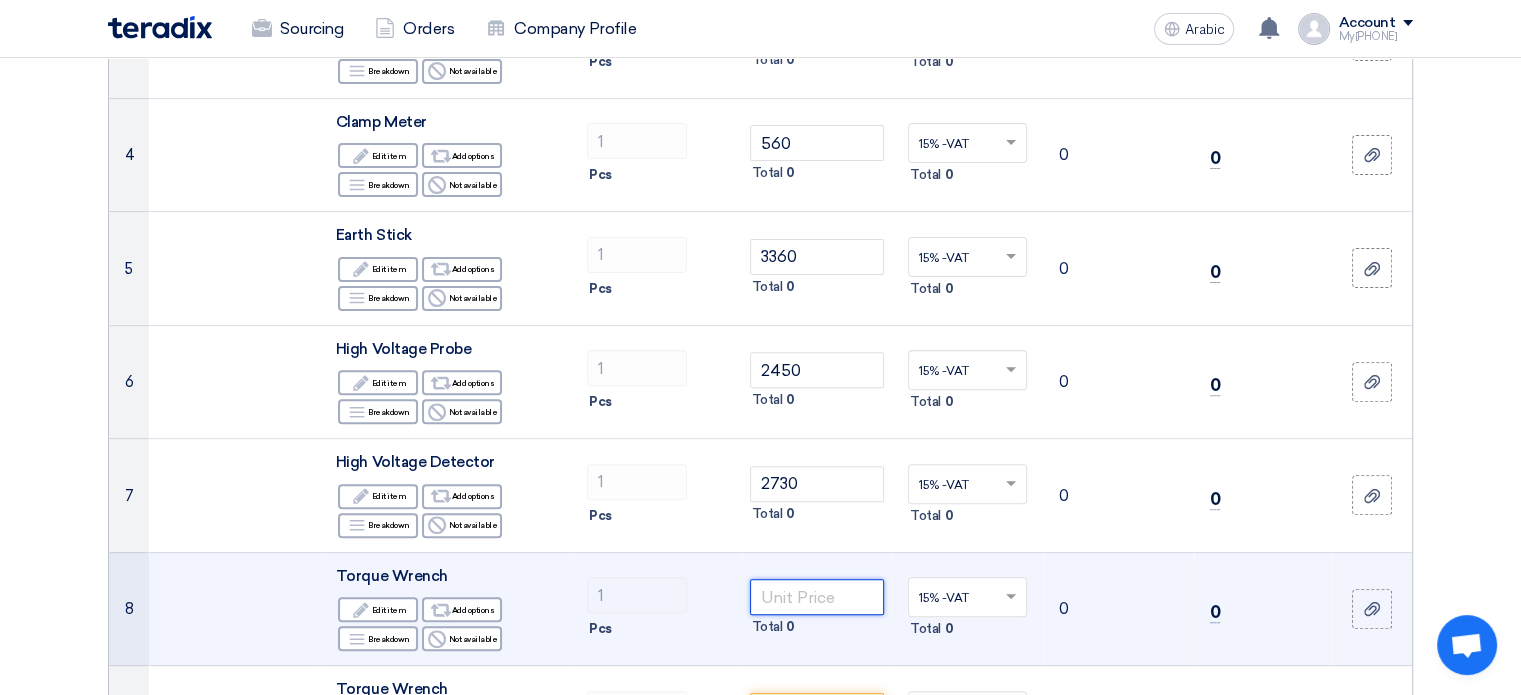 click 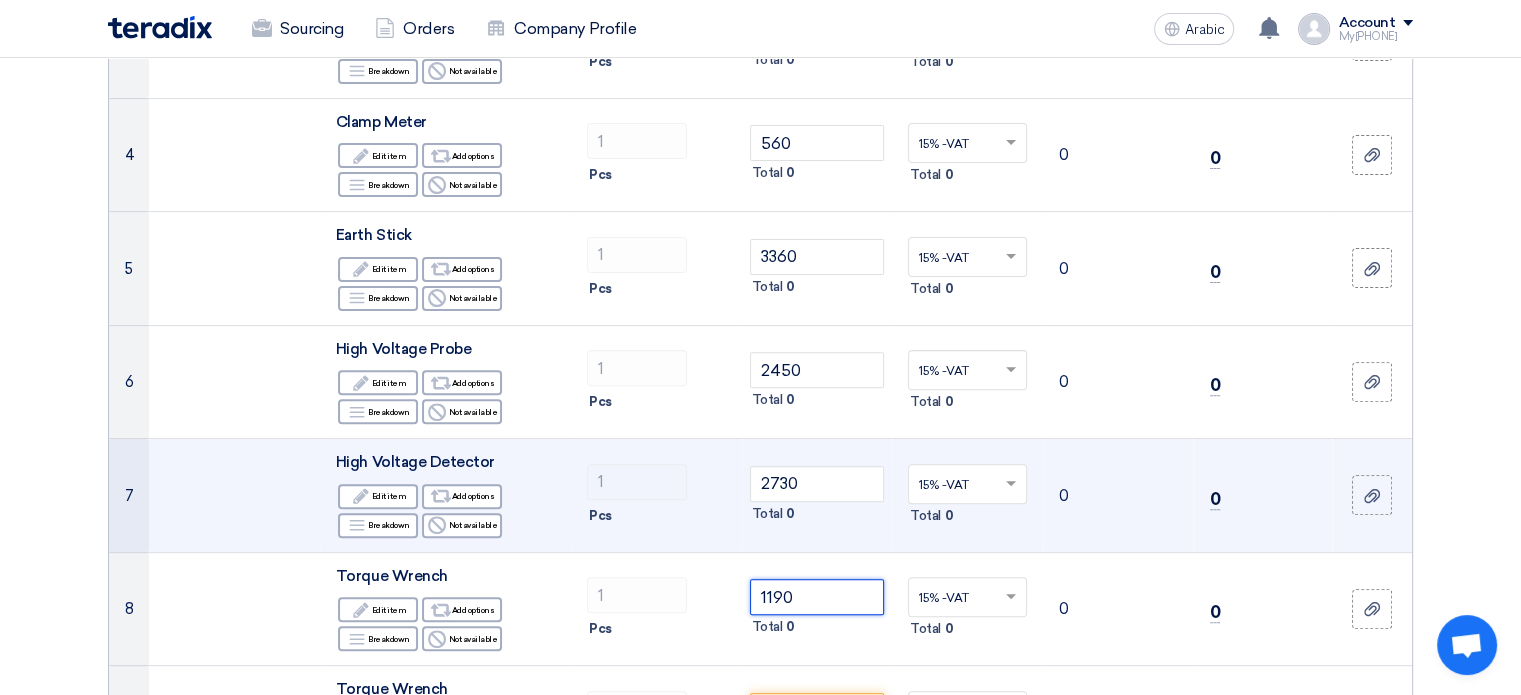 scroll, scrollTop: 1000, scrollLeft: 0, axis: vertical 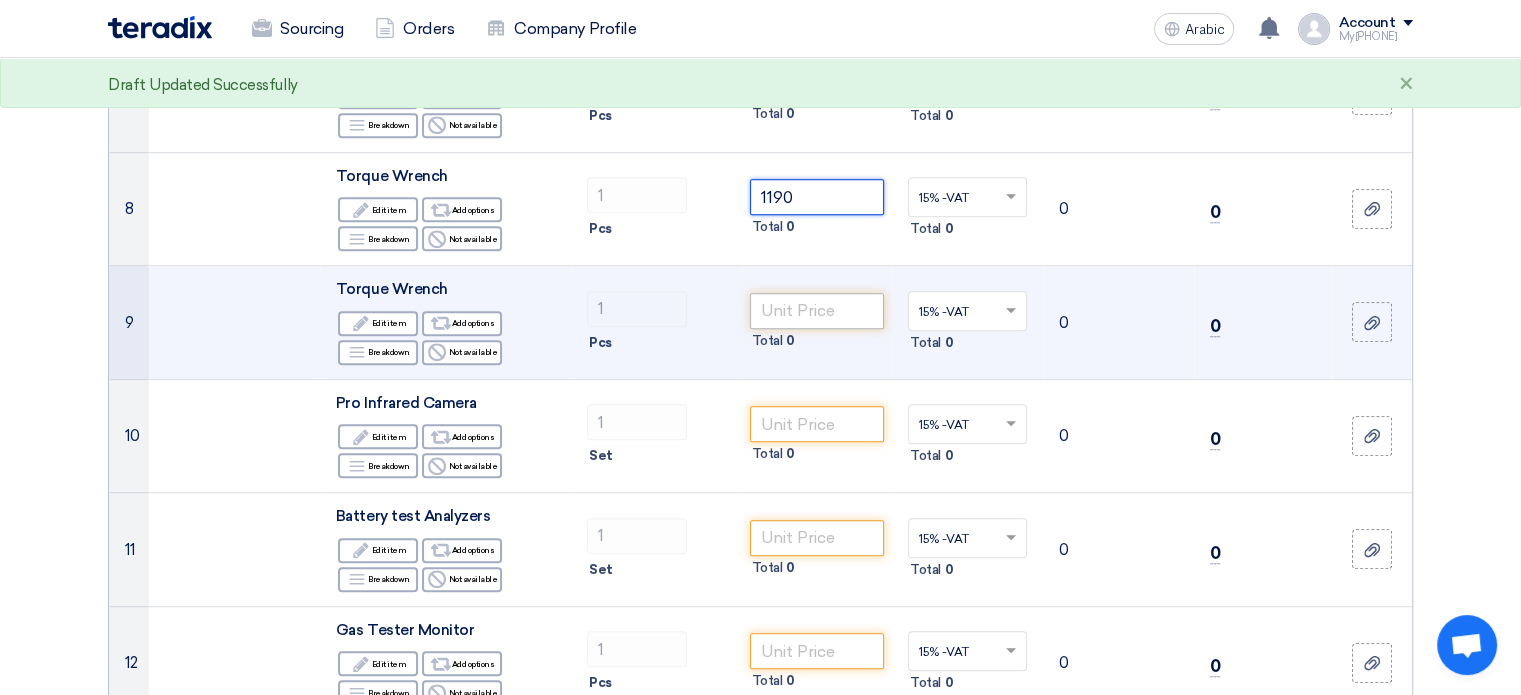 type on "1190" 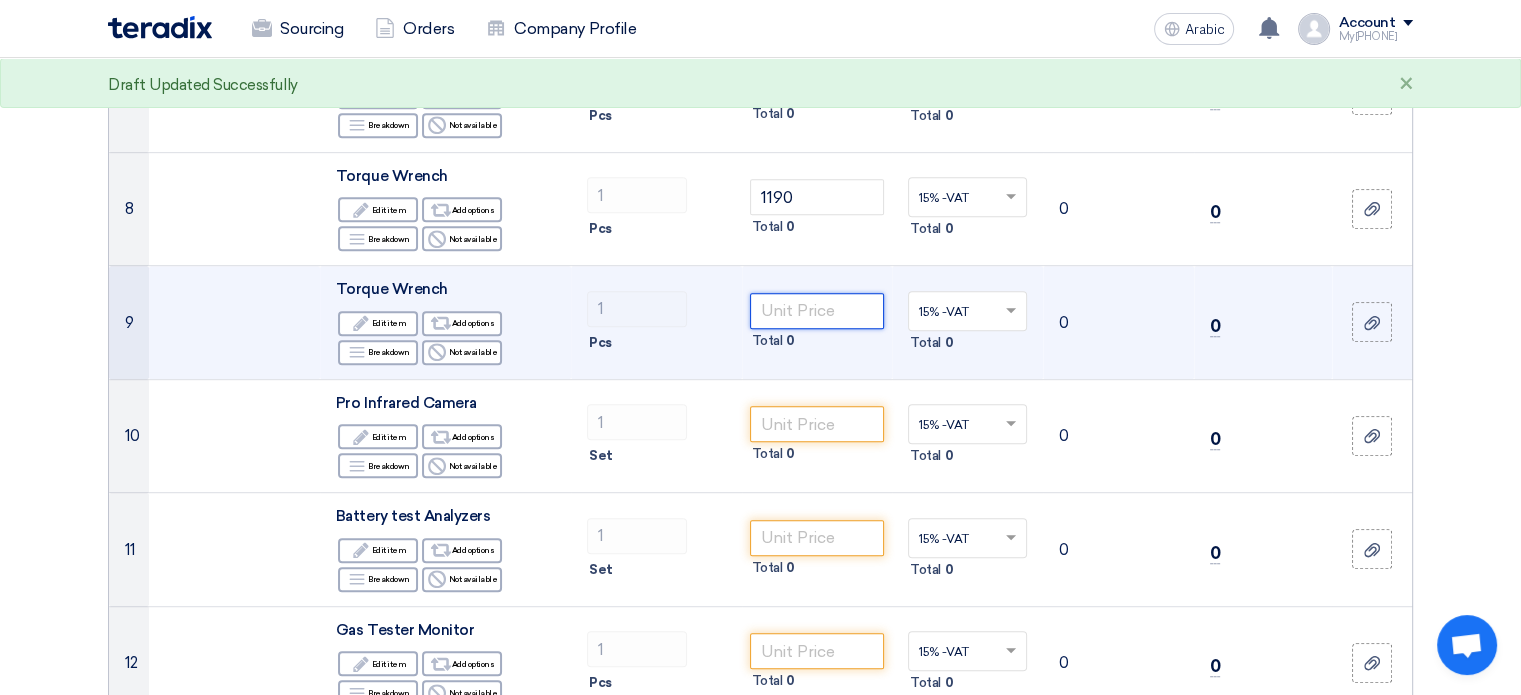 click 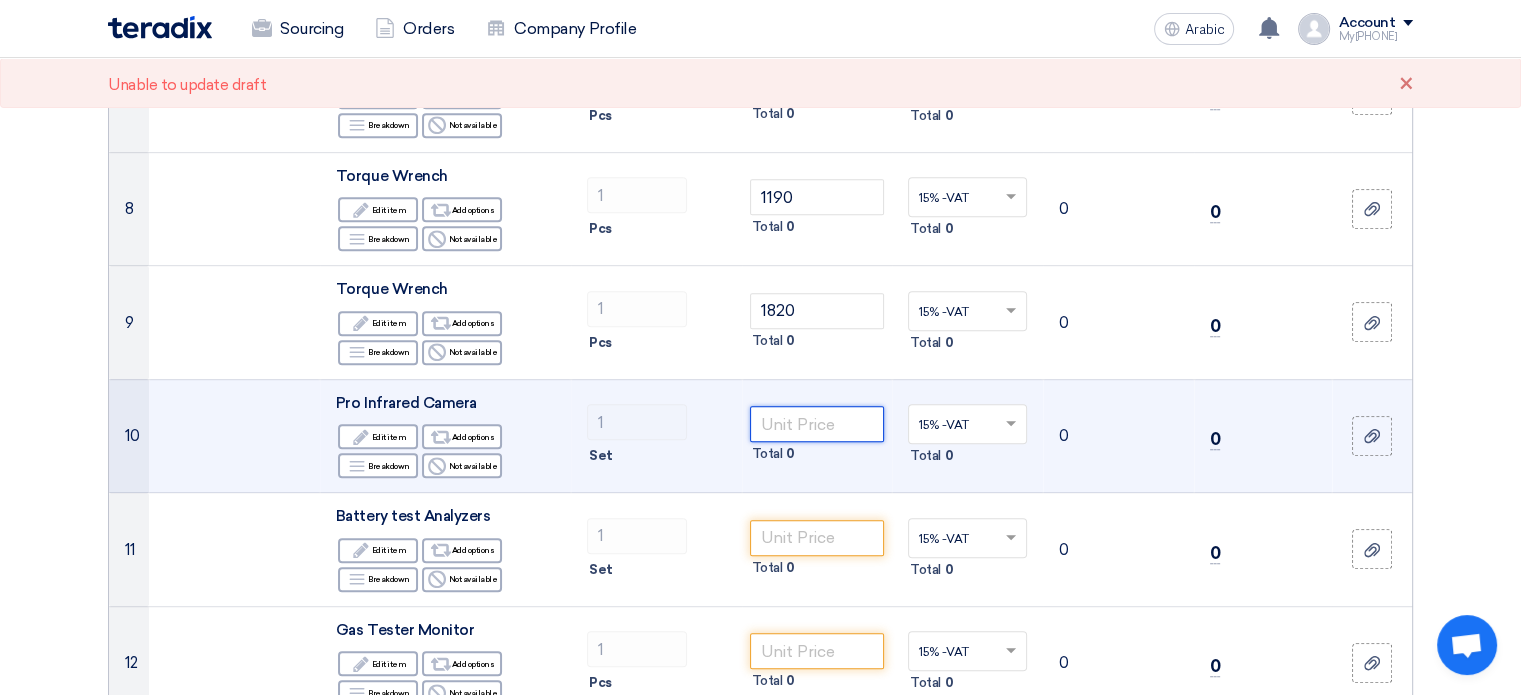 click 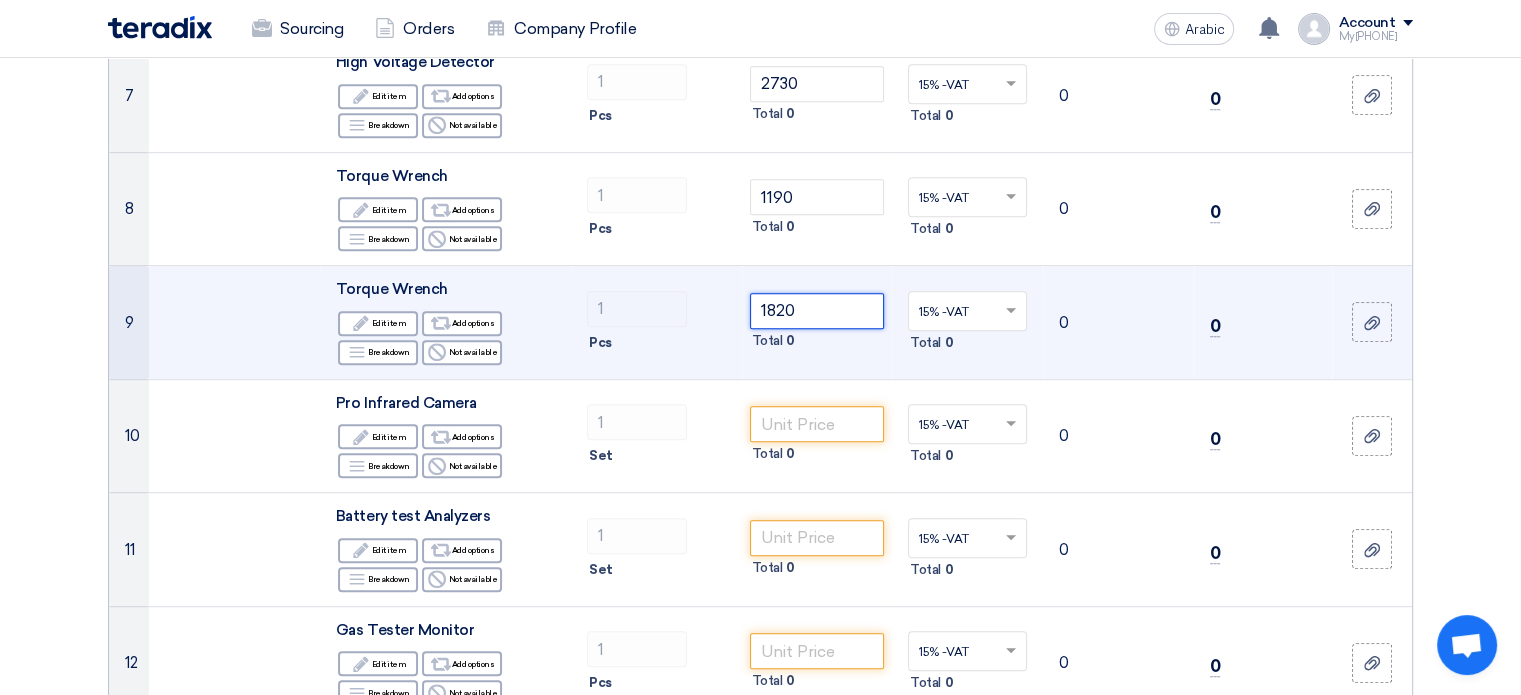 drag, startPoint x: 801, startPoint y: 303, endPoint x: 756, endPoint y: 310, distance: 45.54119 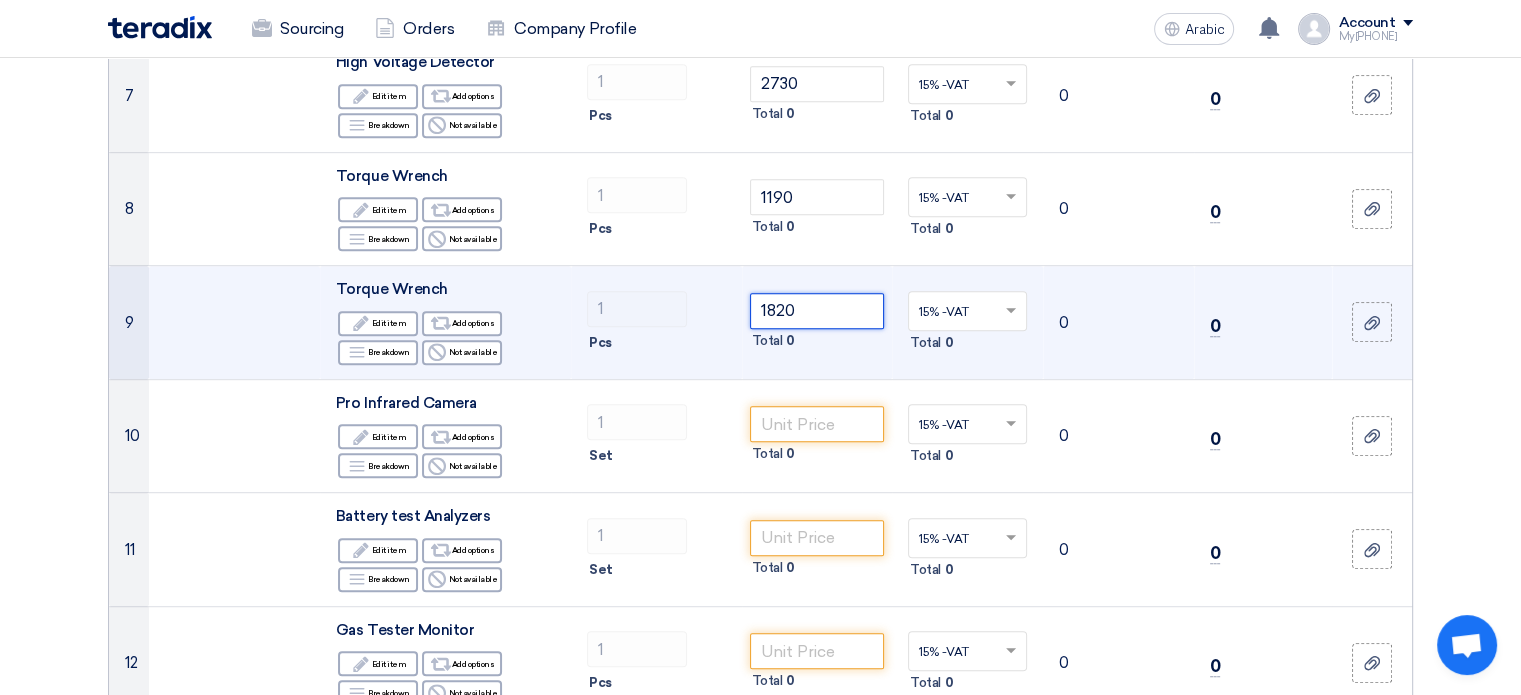 click on "1820" 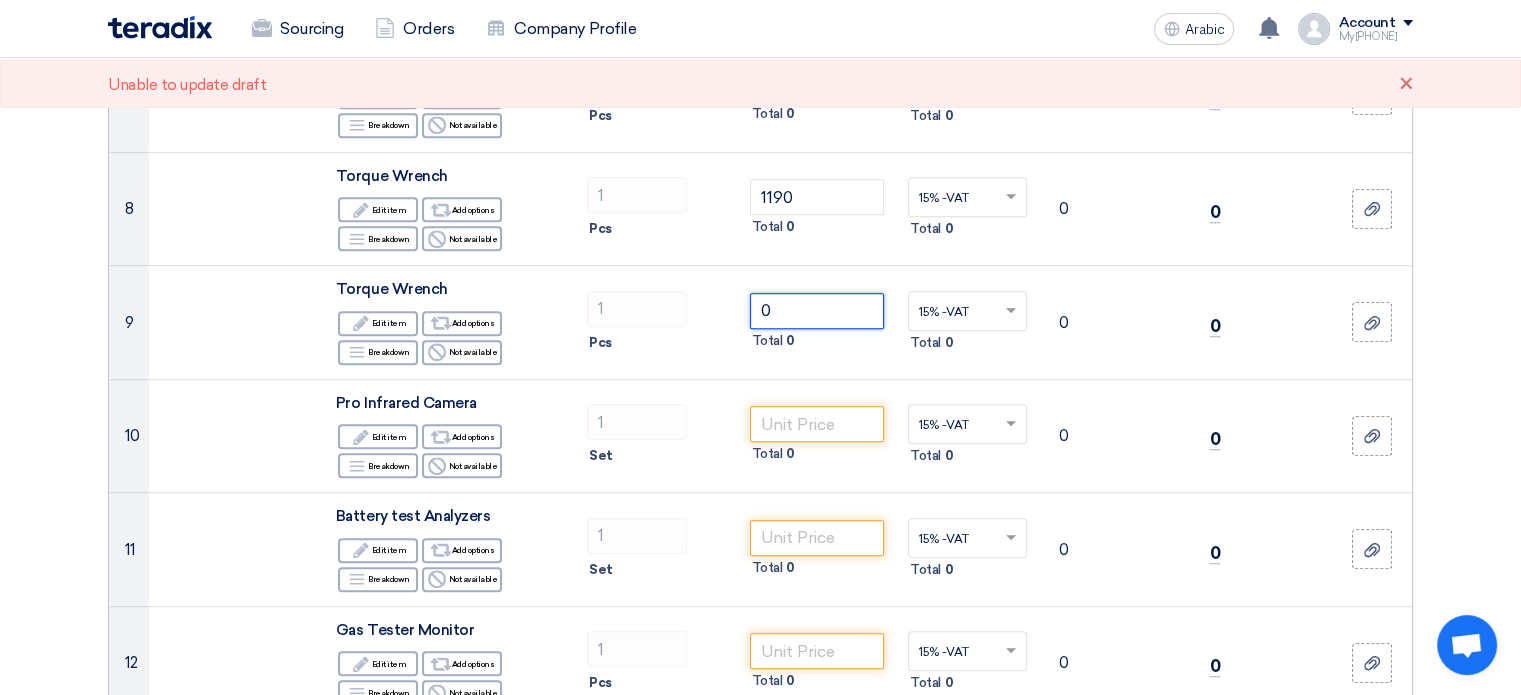 type on "0" 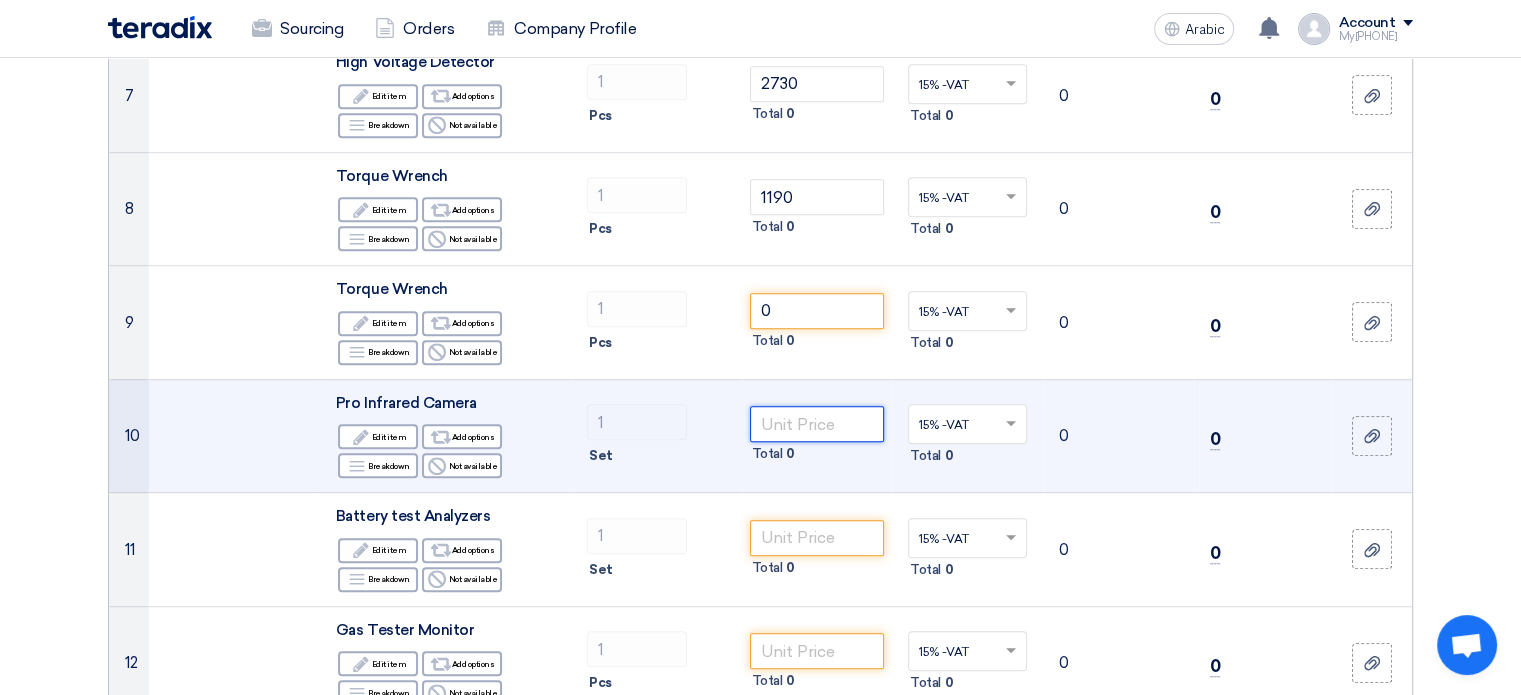 click 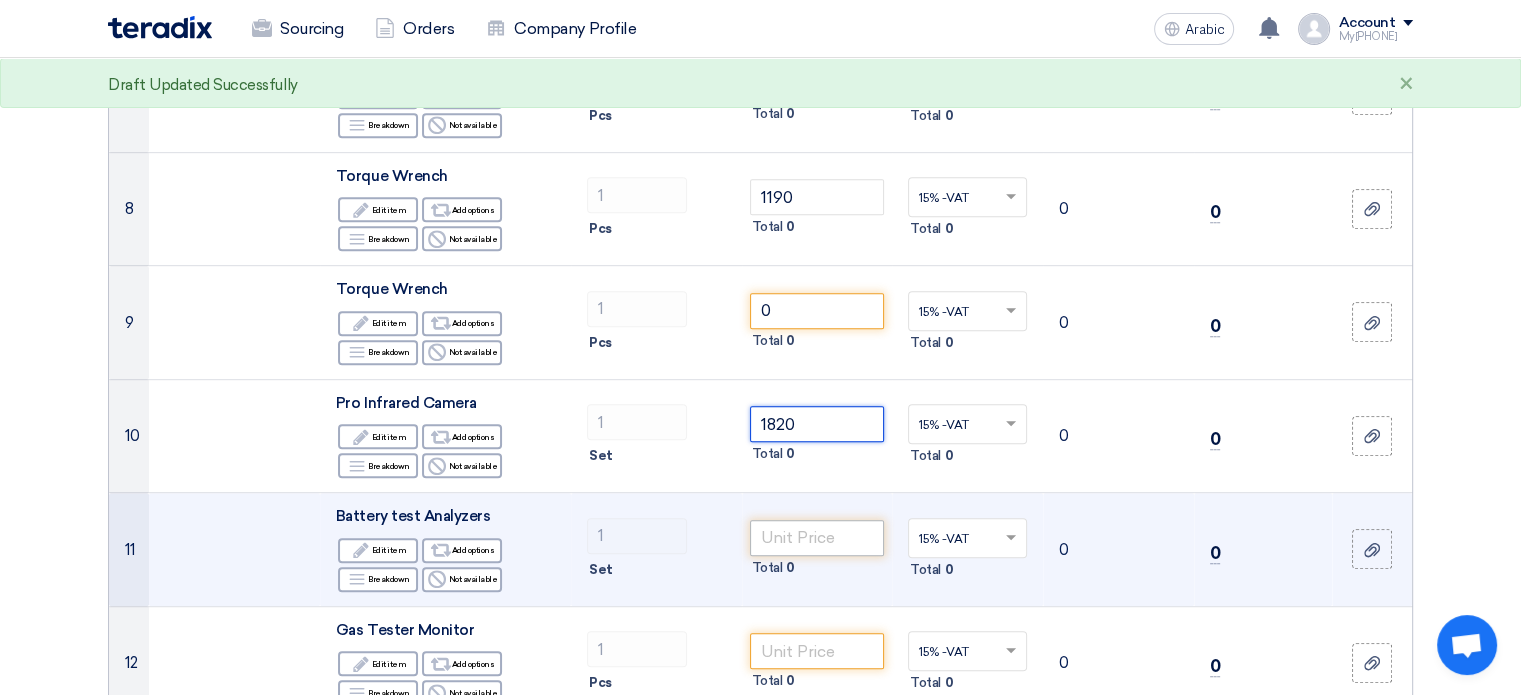 type on "1820" 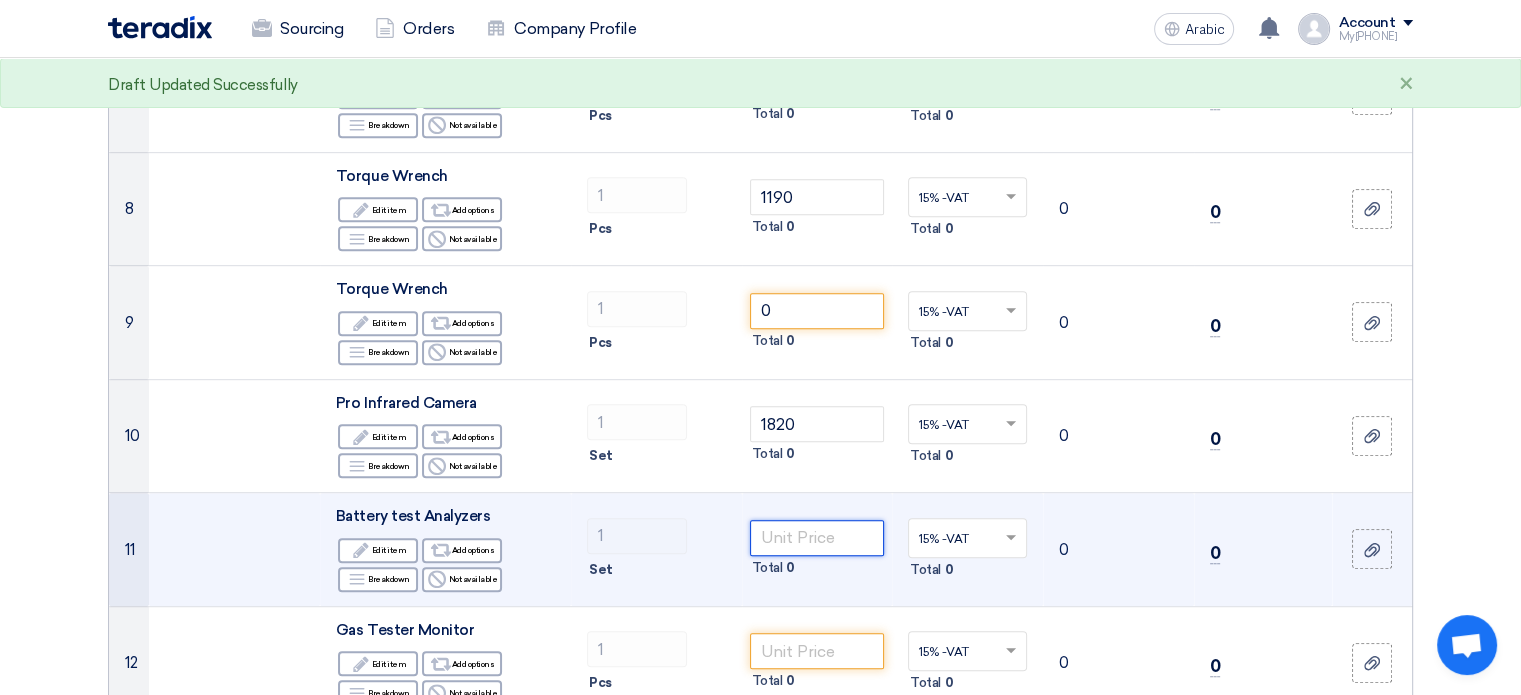 click 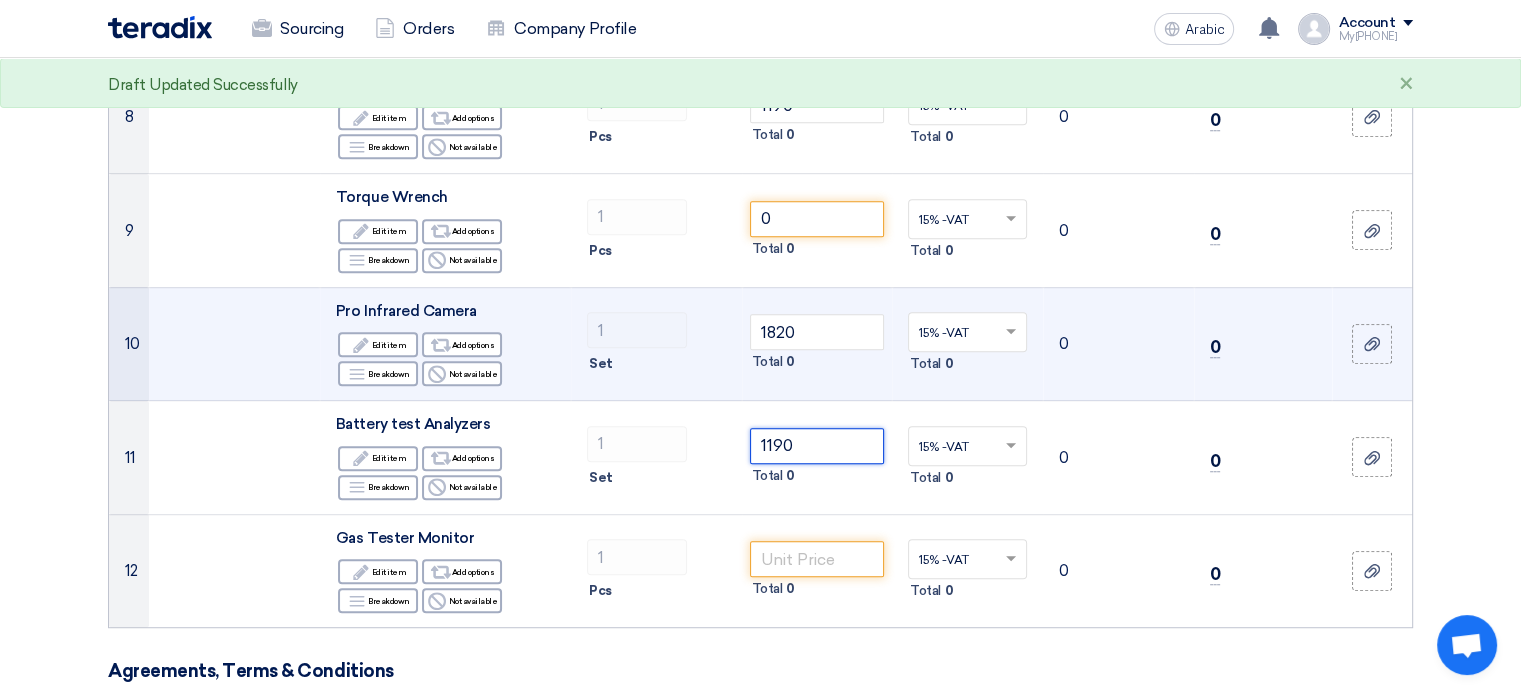 scroll, scrollTop: 1200, scrollLeft: 0, axis: vertical 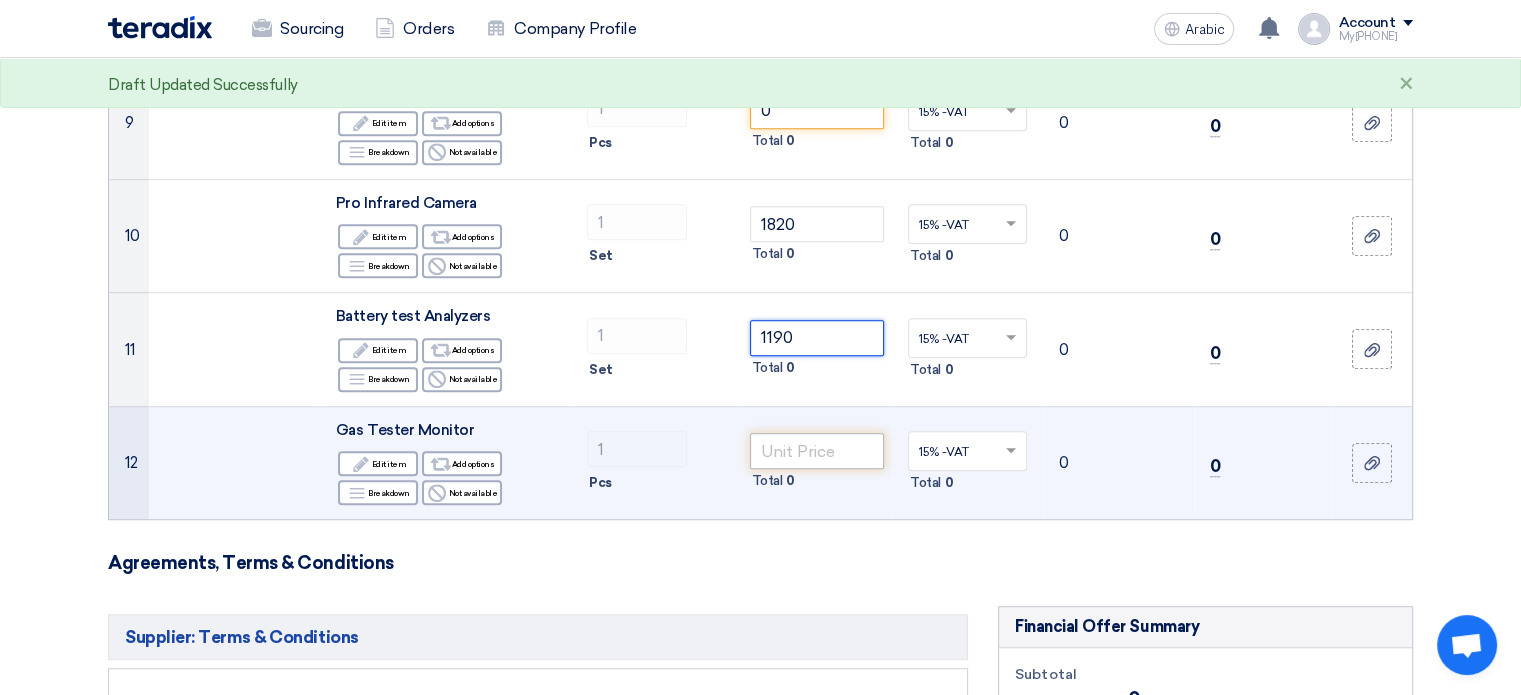 type on "1190" 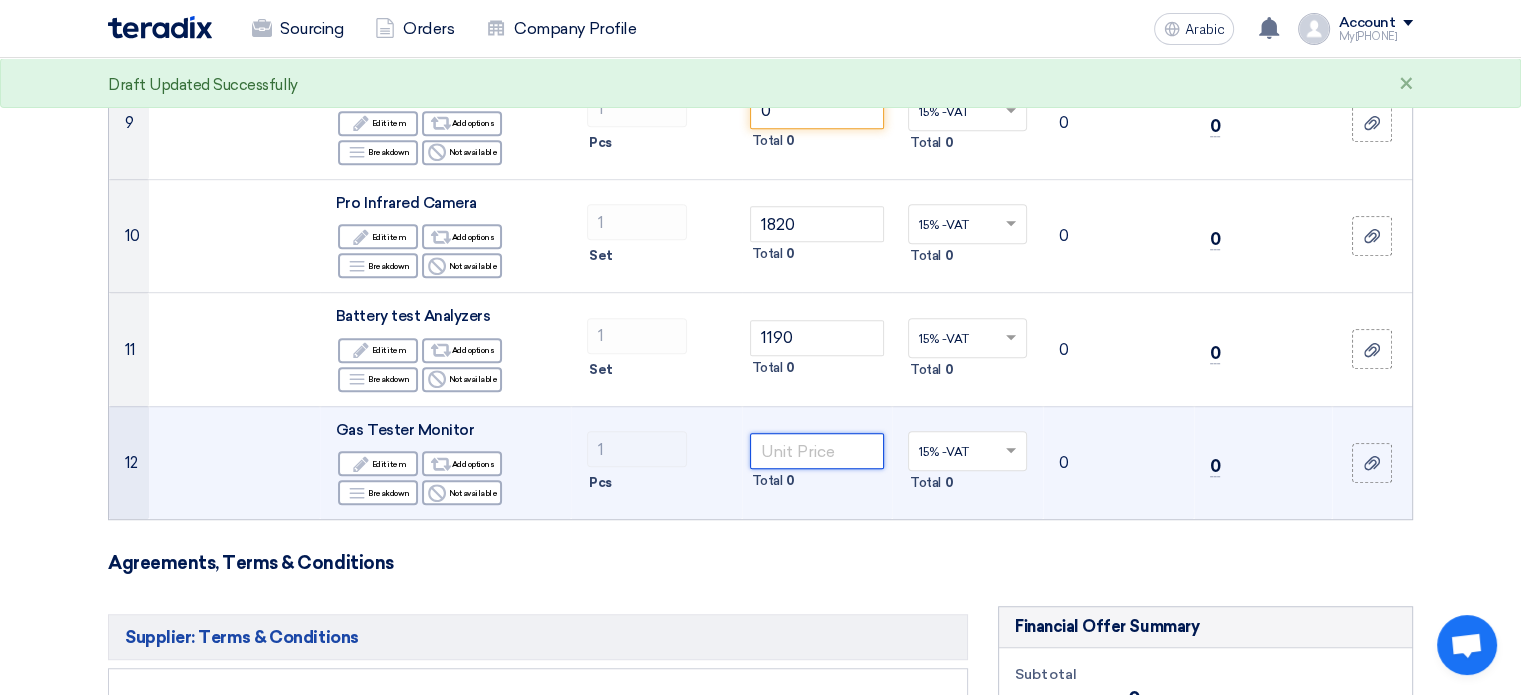 click 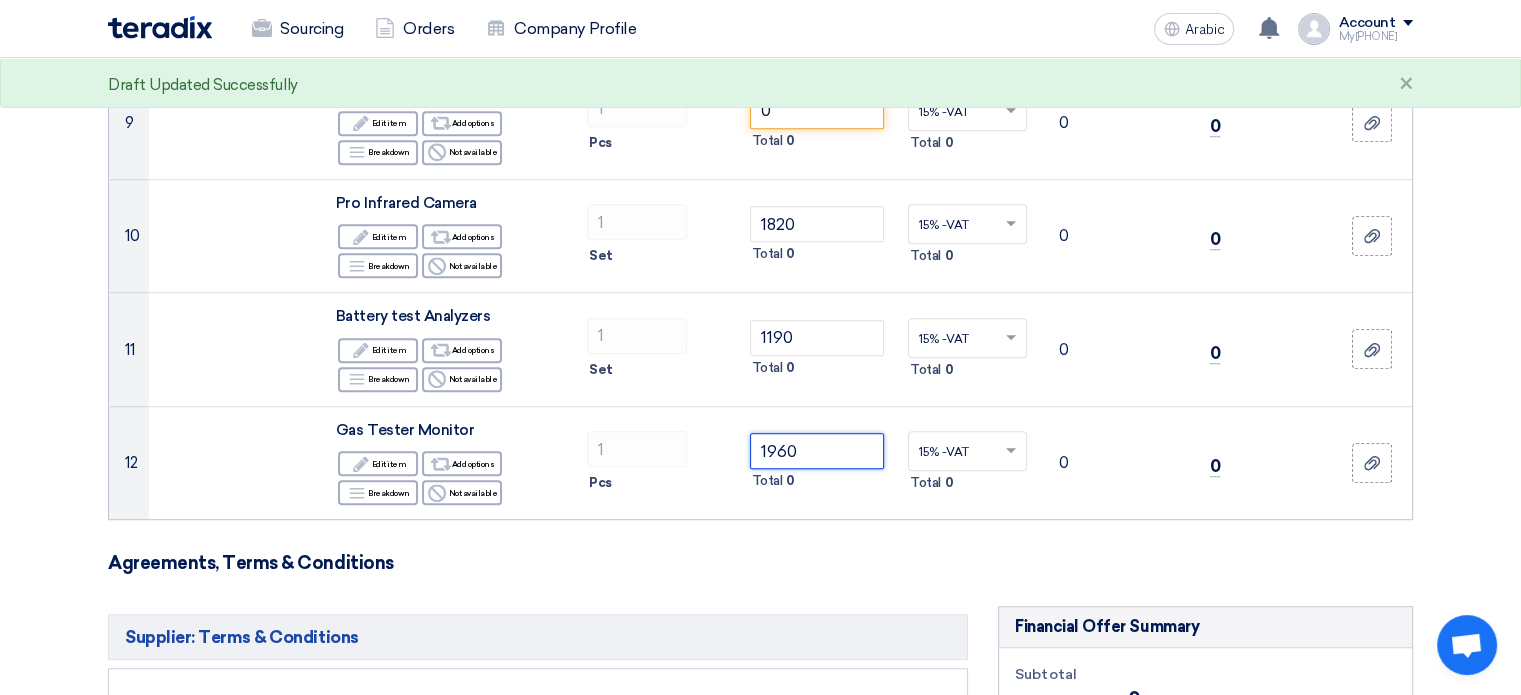 type on "1960" 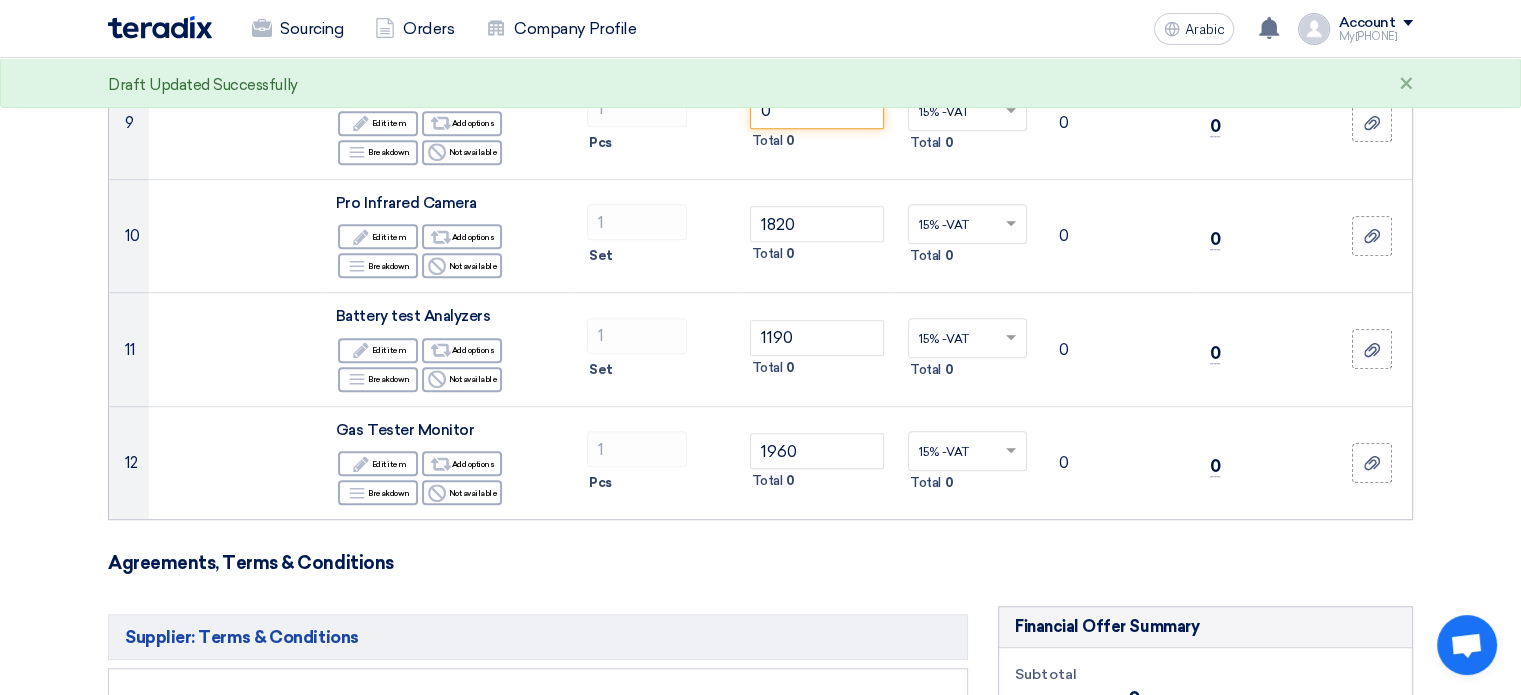 click on "Agreements, Terms & Conditions" 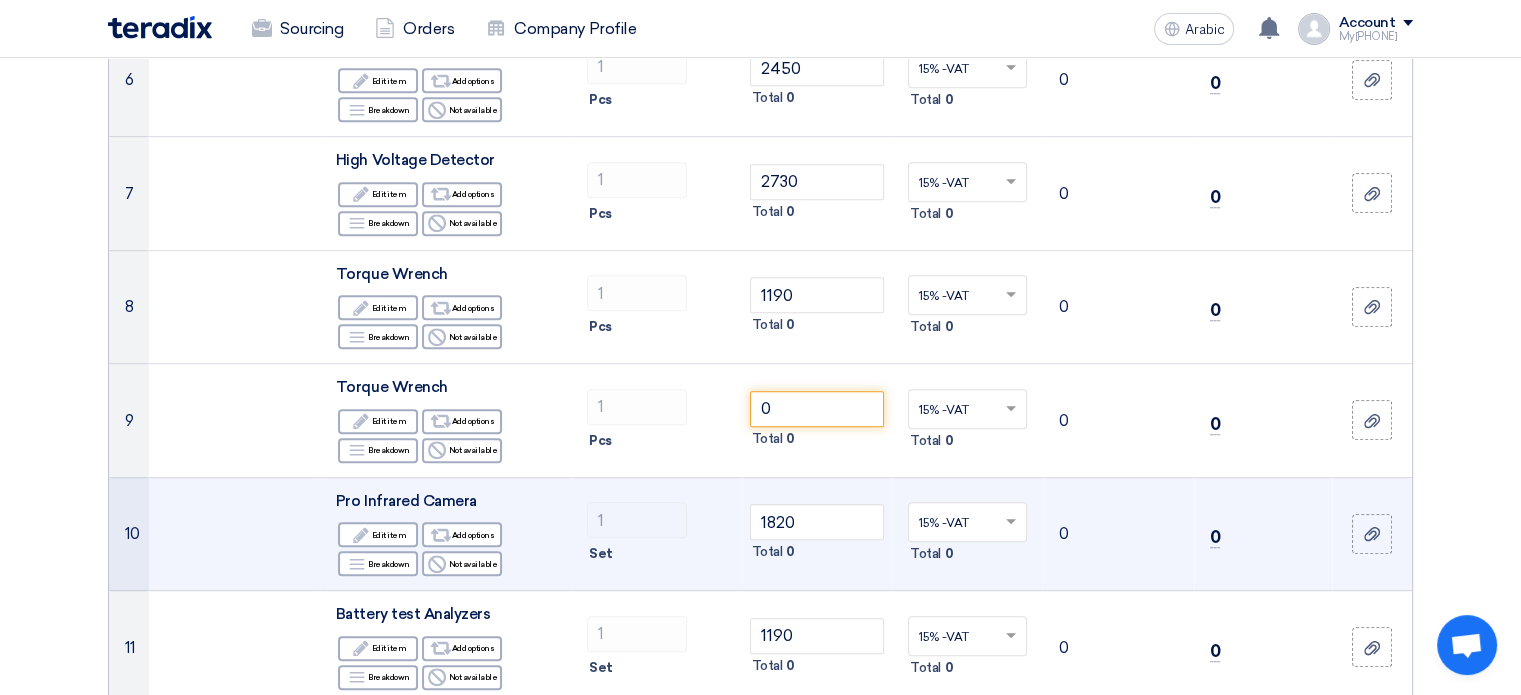 scroll, scrollTop: 900, scrollLeft: 0, axis: vertical 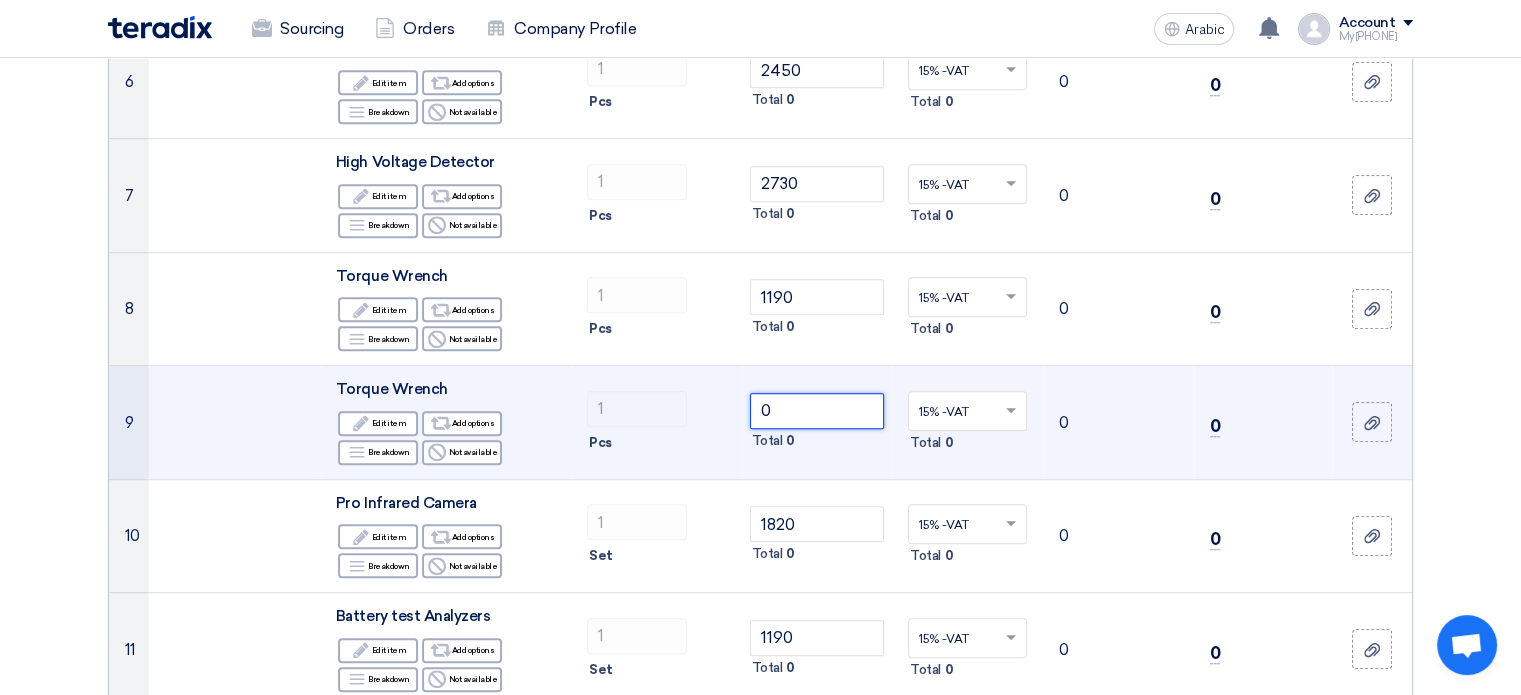 click on "0" 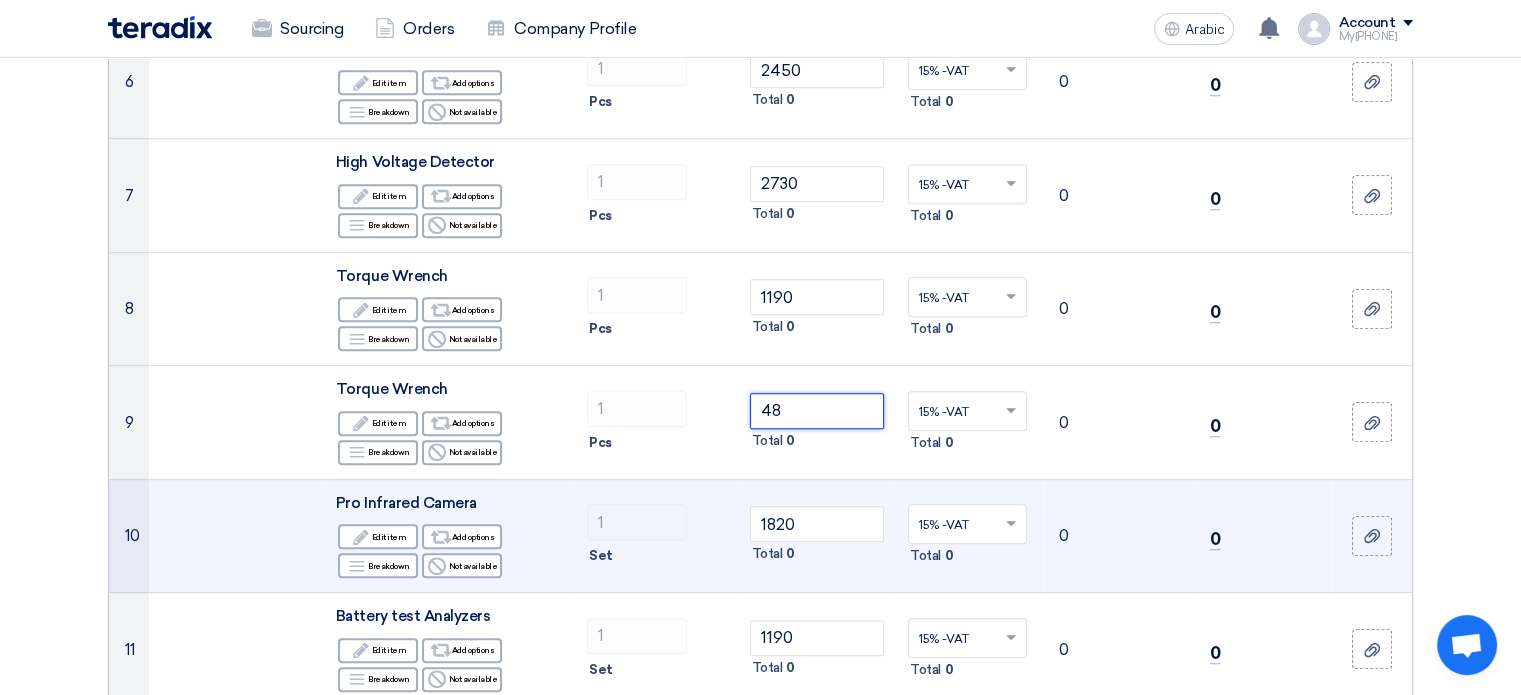 type on "4" 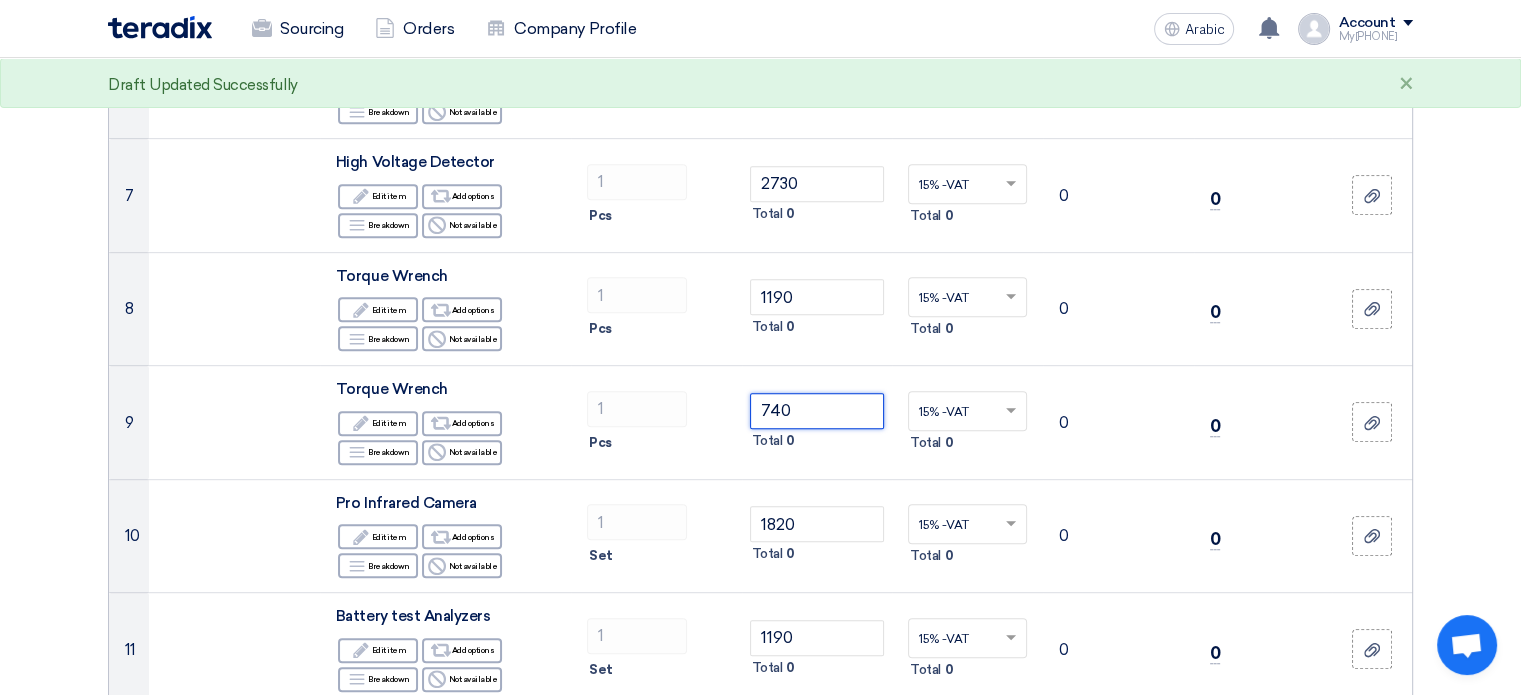 type on "740" 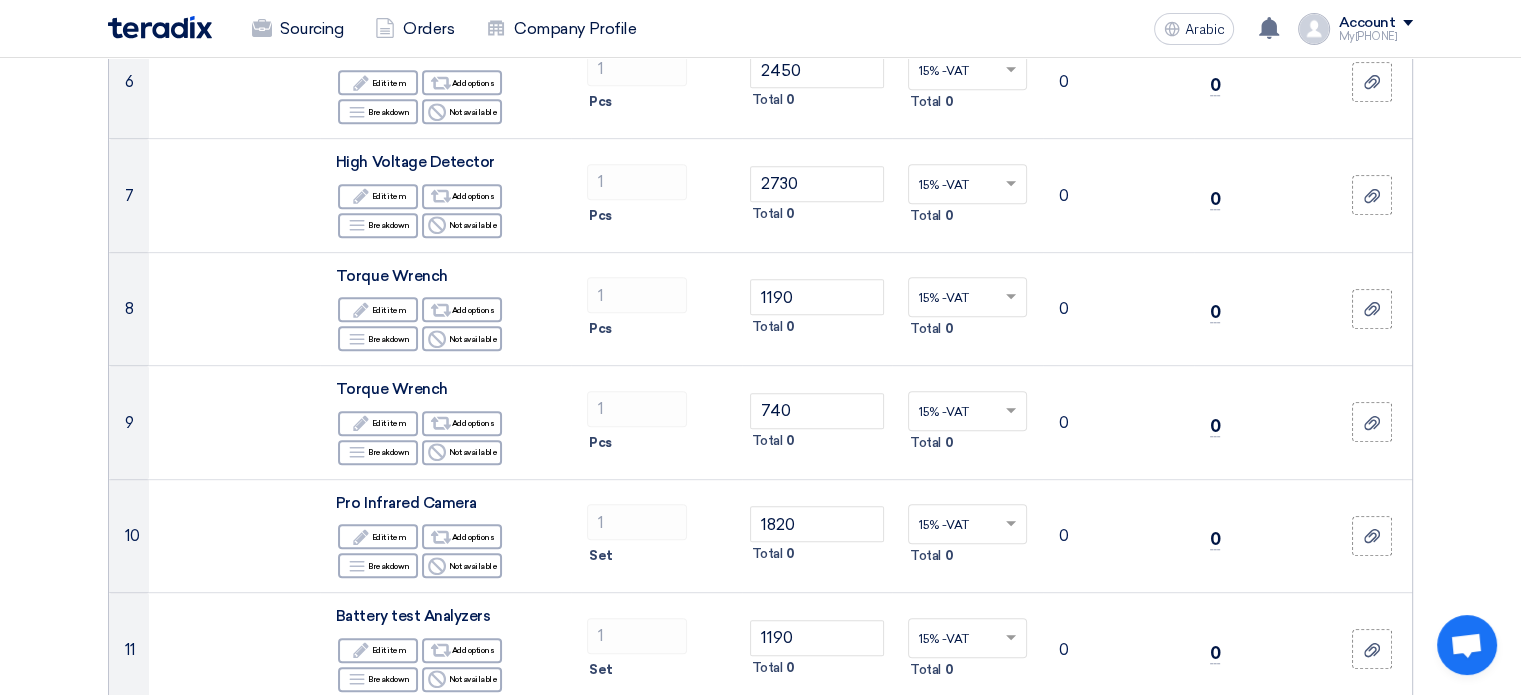 click on "Offer Details
#
Part Number
Item Description
Quantity
Unit Price (SAR)
Taxes
+
'Select taxes...
15% -VAT" 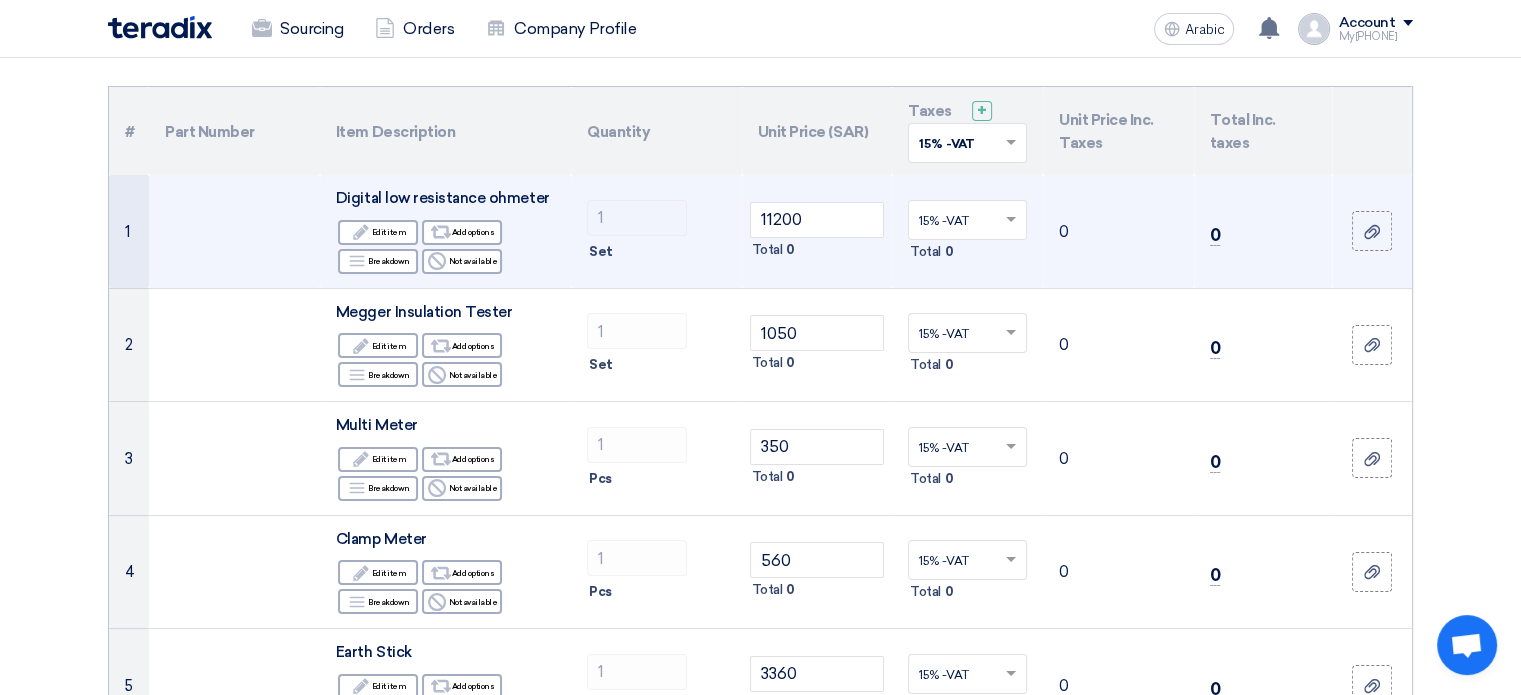 scroll, scrollTop: 0, scrollLeft: 0, axis: both 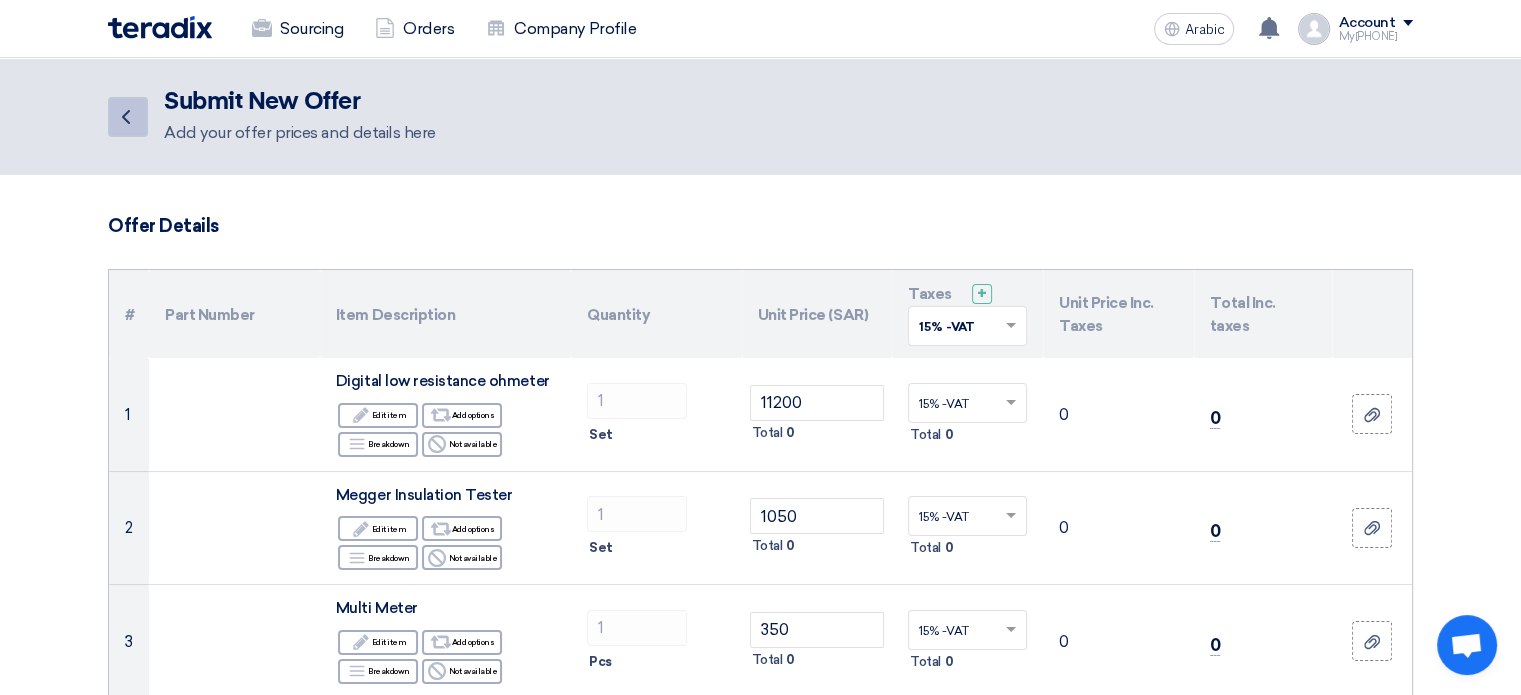 click on "Back" 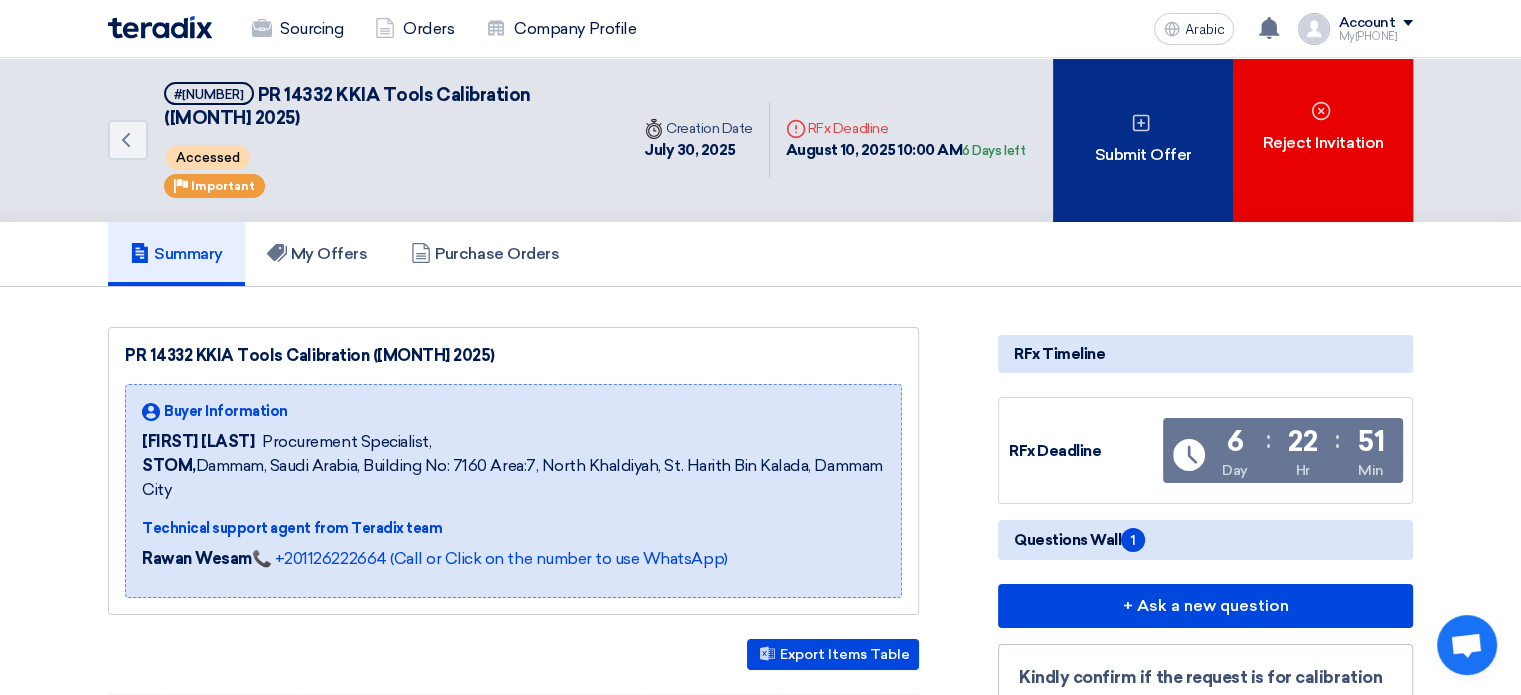 click on "Submit Offer" 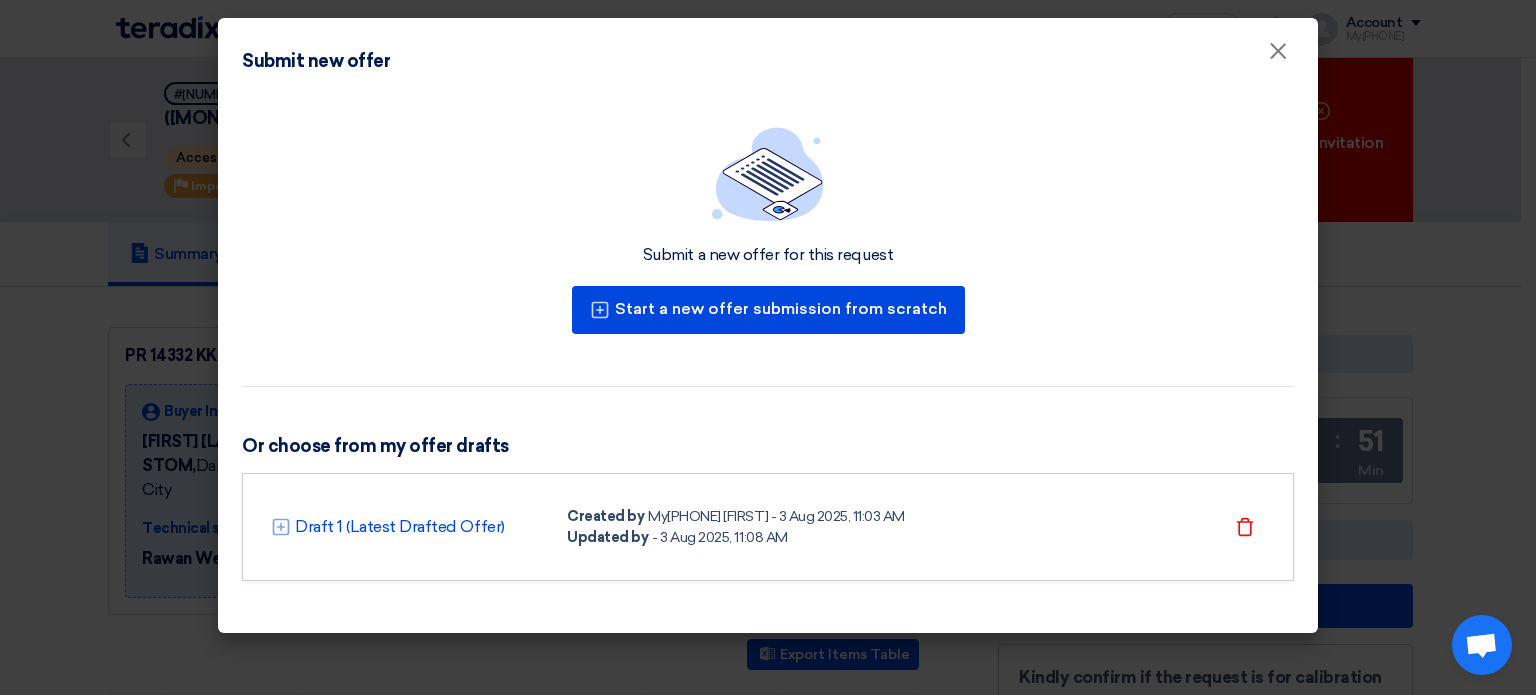 click on "- 3 Aug 2025, 11:08 AM" 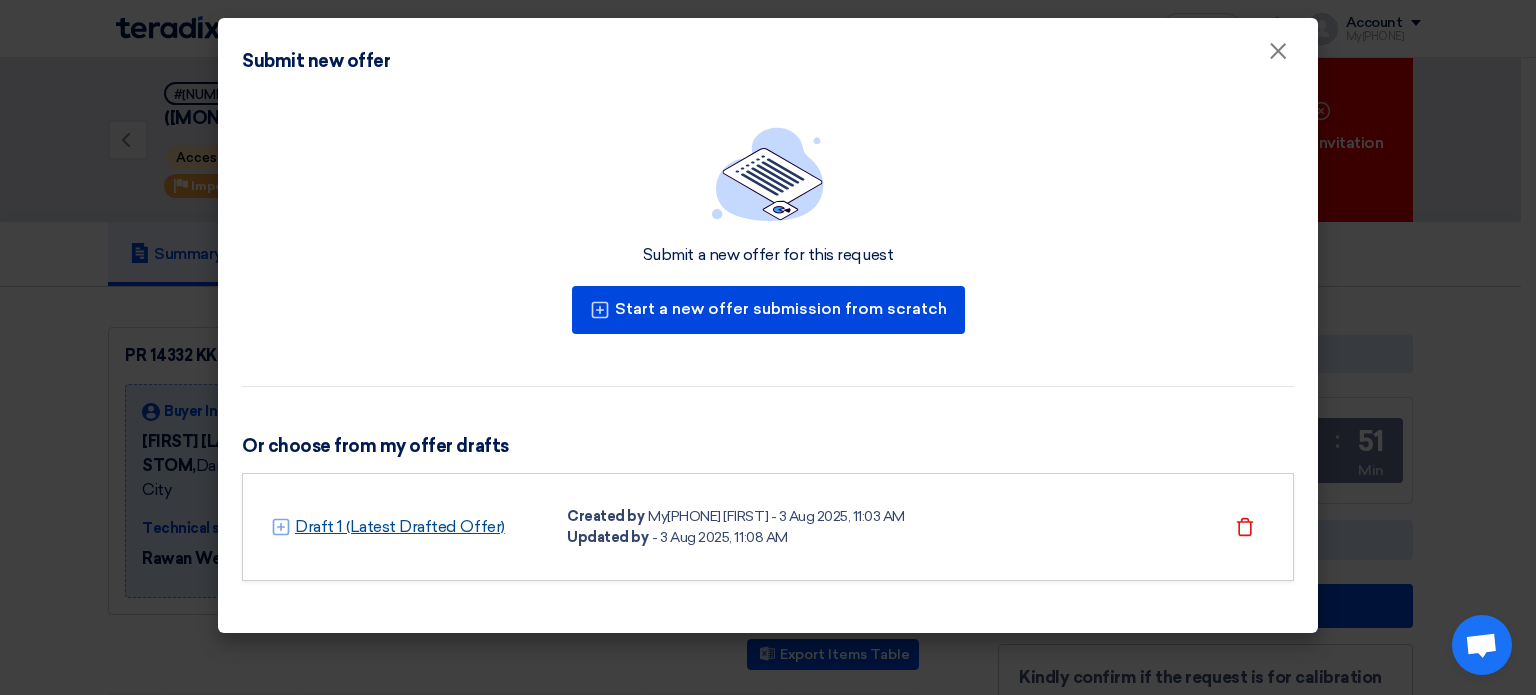 click on "Draft 1 (Latest Drafted Offer)" 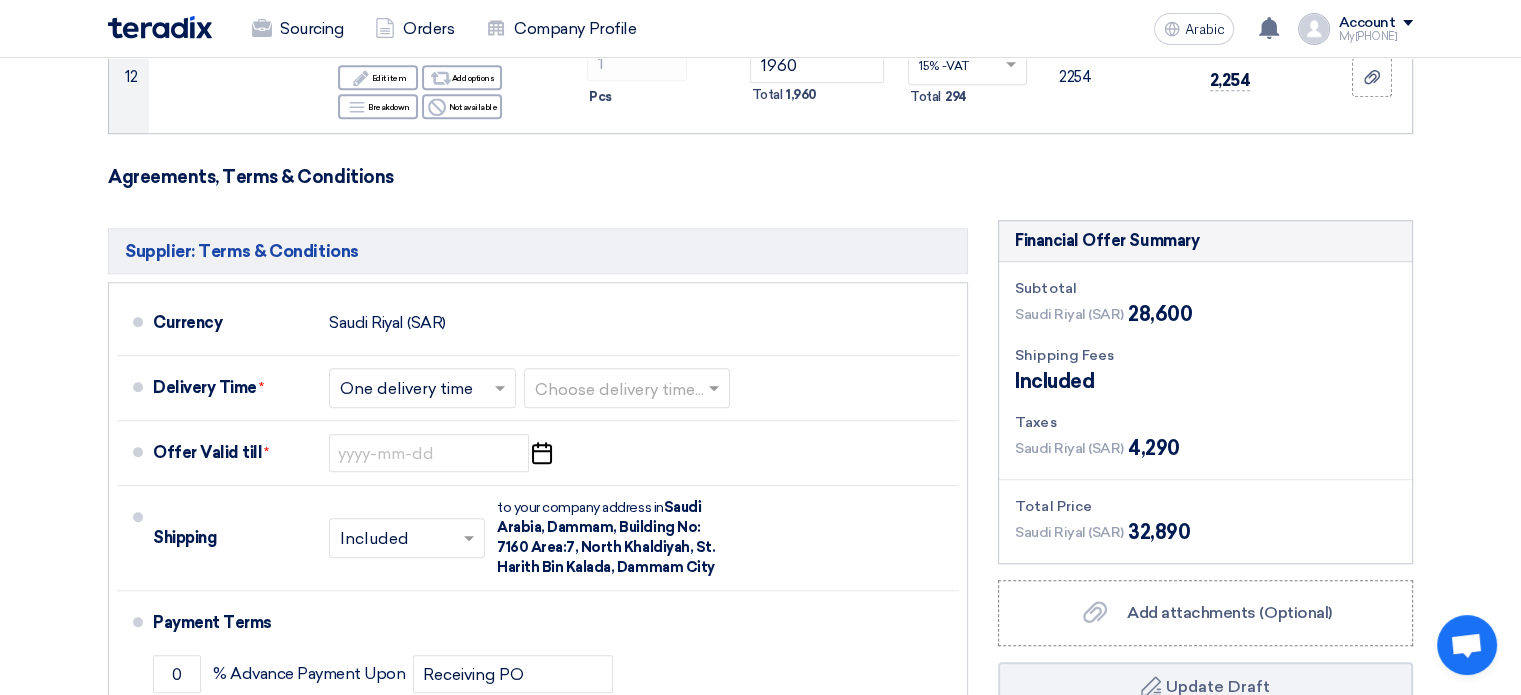 scroll, scrollTop: 1700, scrollLeft: 0, axis: vertical 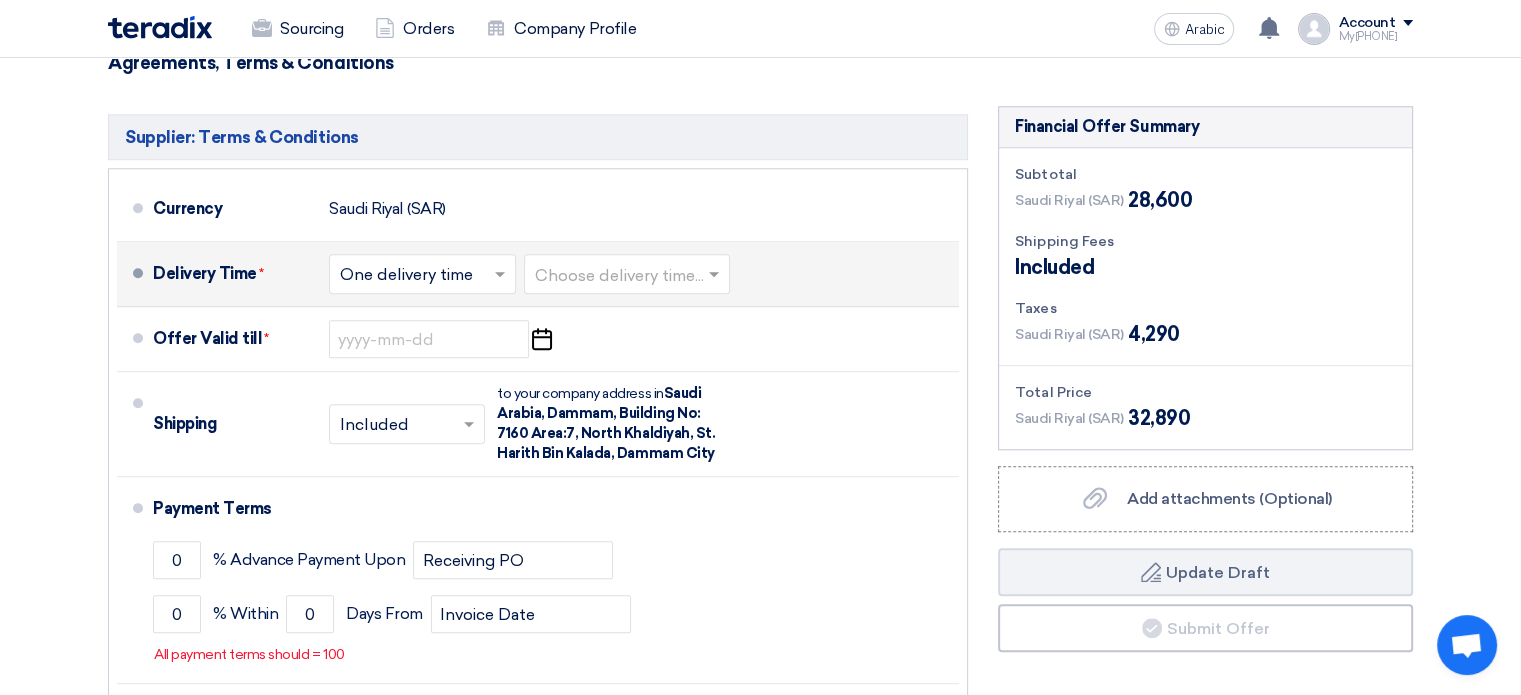 click 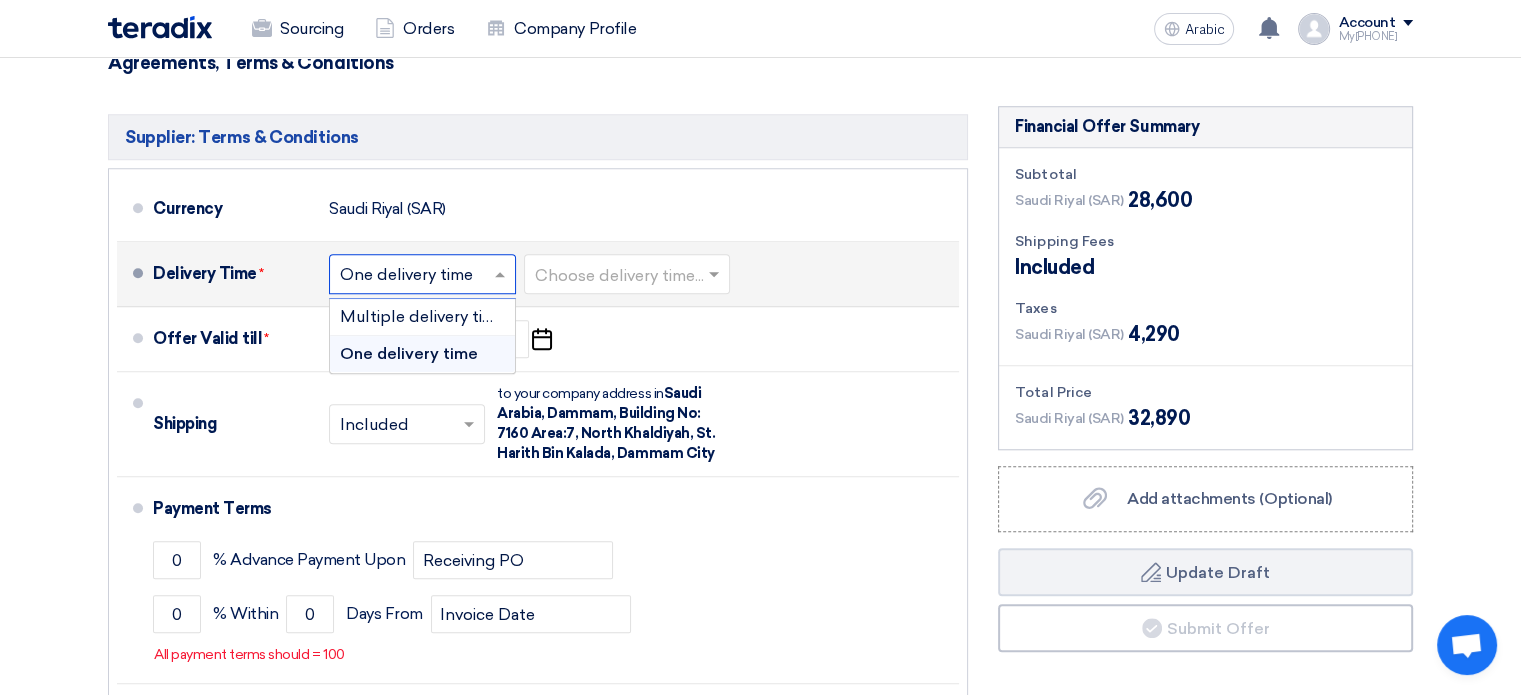 click 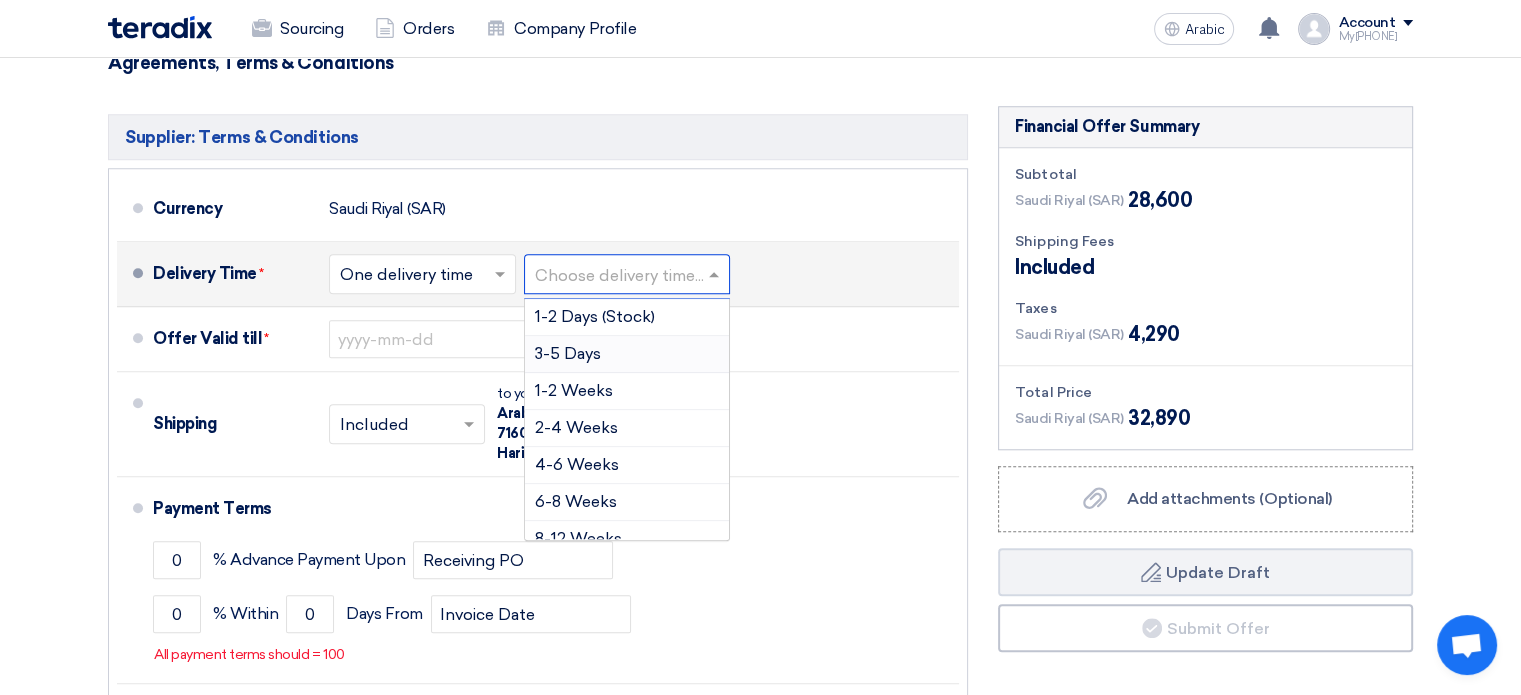 click on "3-5 Days" at bounding box center [568, 353] 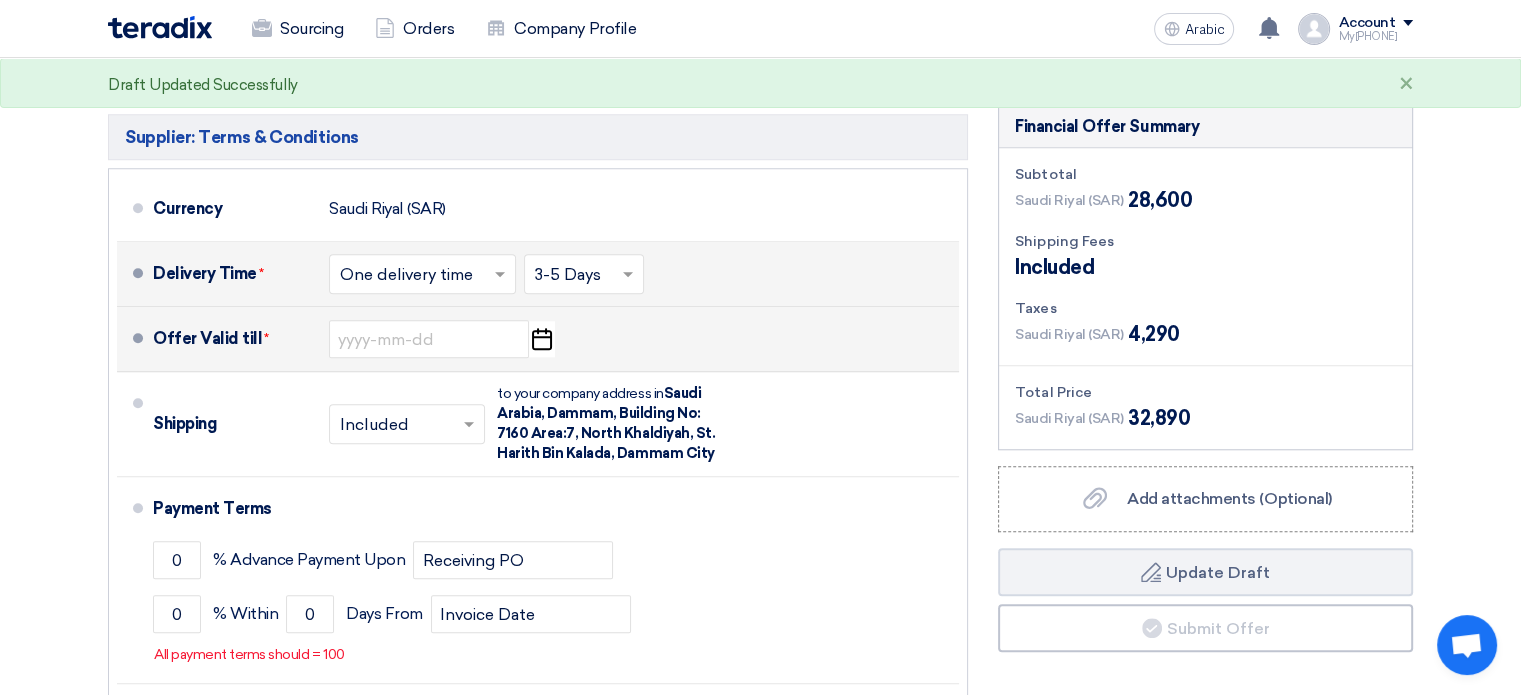 click on "Pick a date" 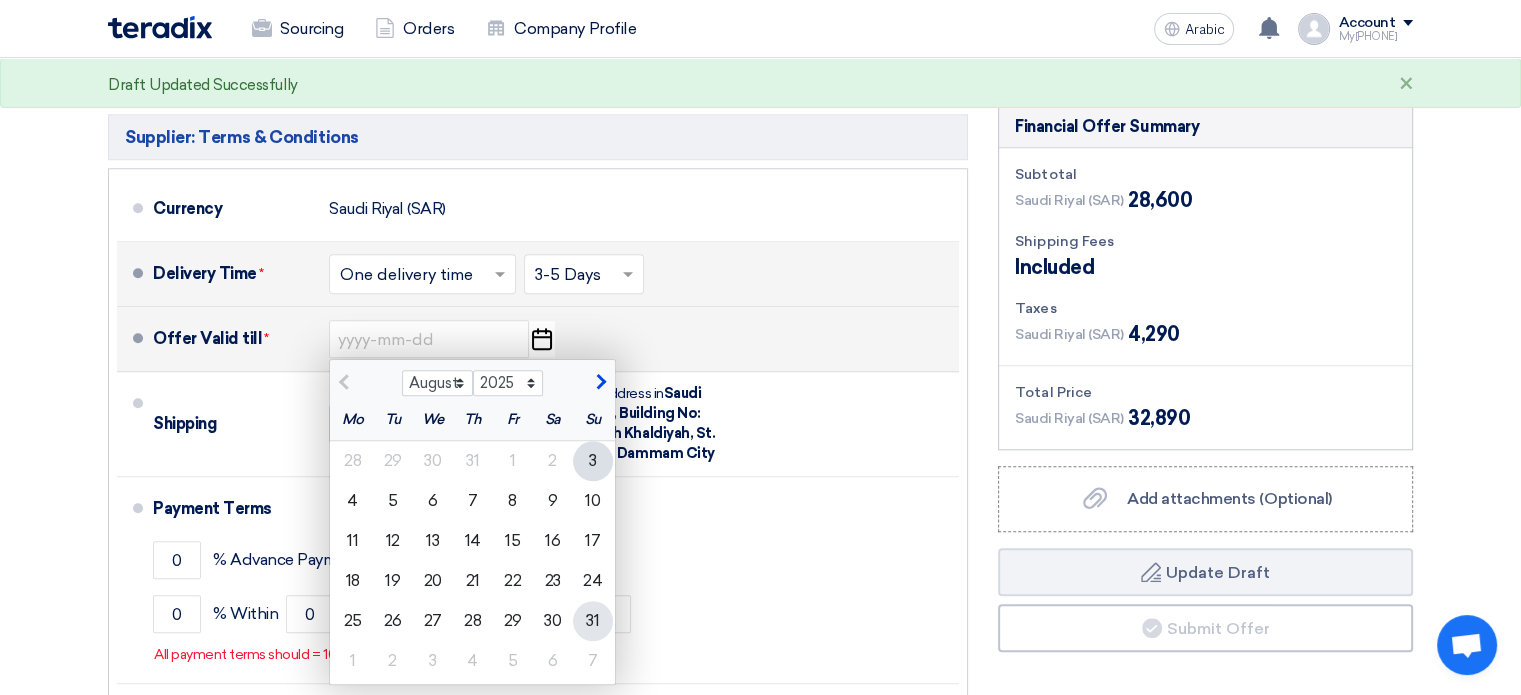 click on "31" 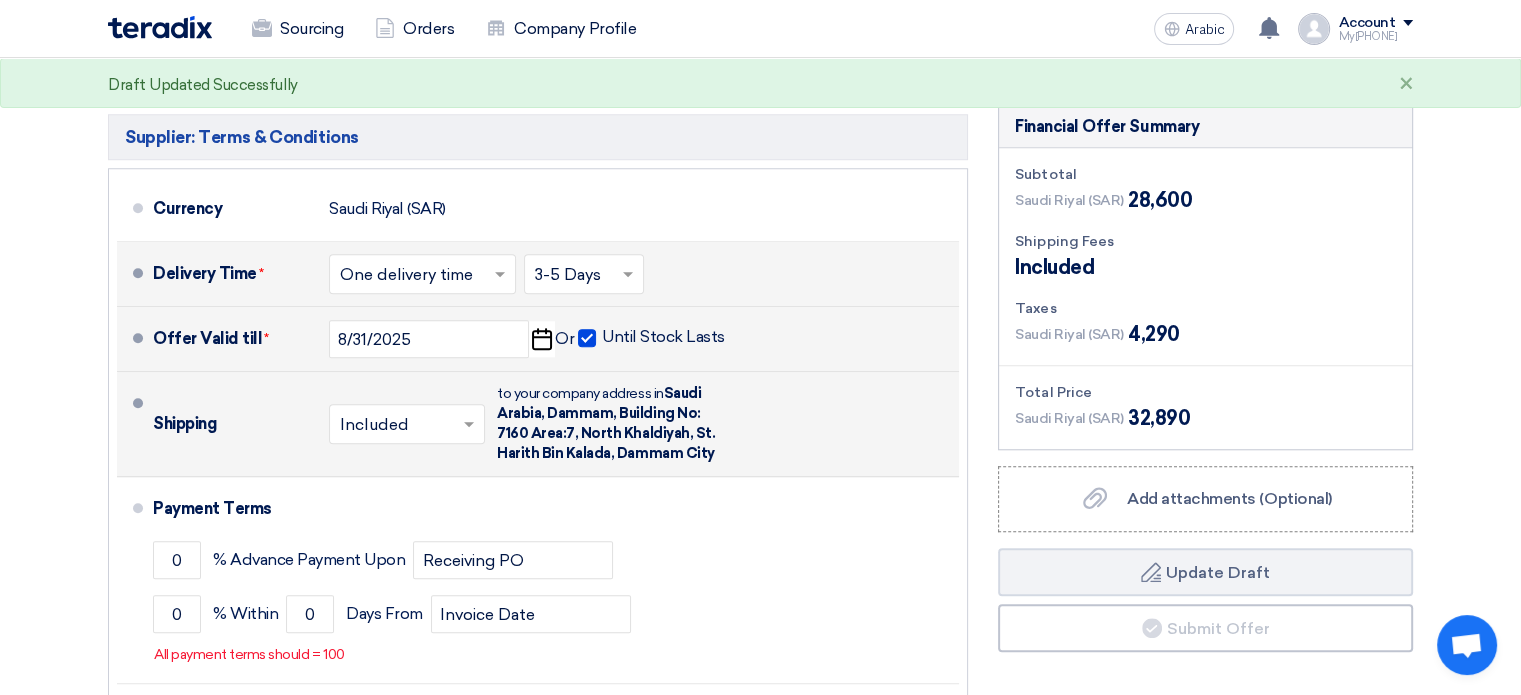 scroll, scrollTop: 1800, scrollLeft: 0, axis: vertical 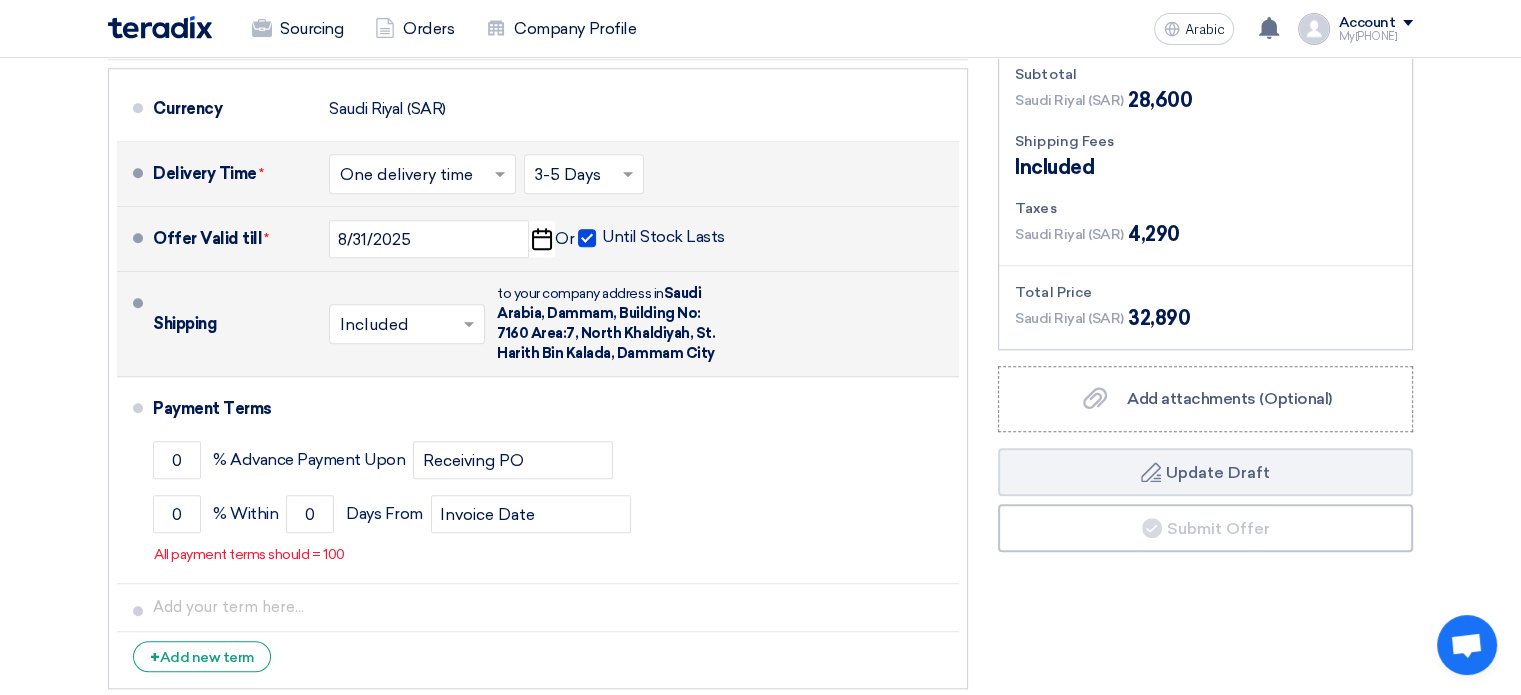 click 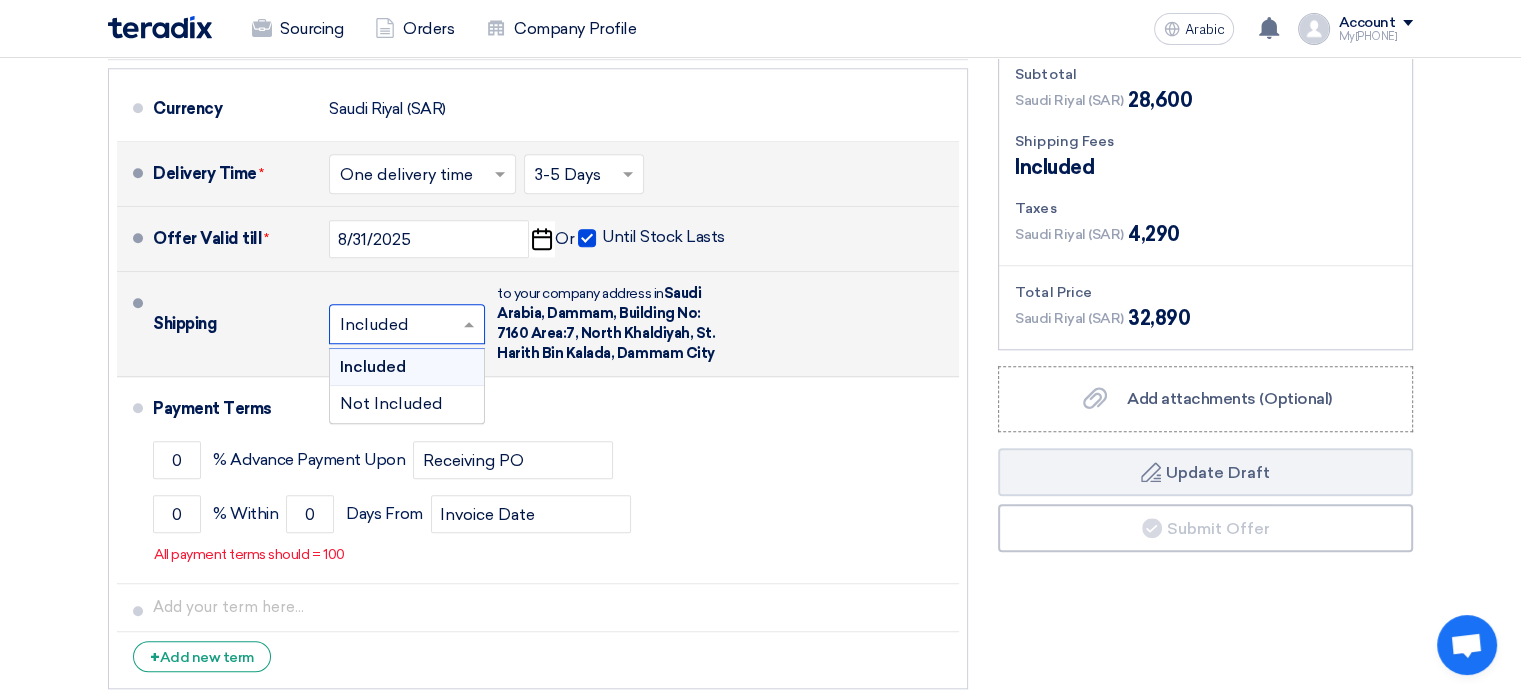 click on "Included" at bounding box center (407, 367) 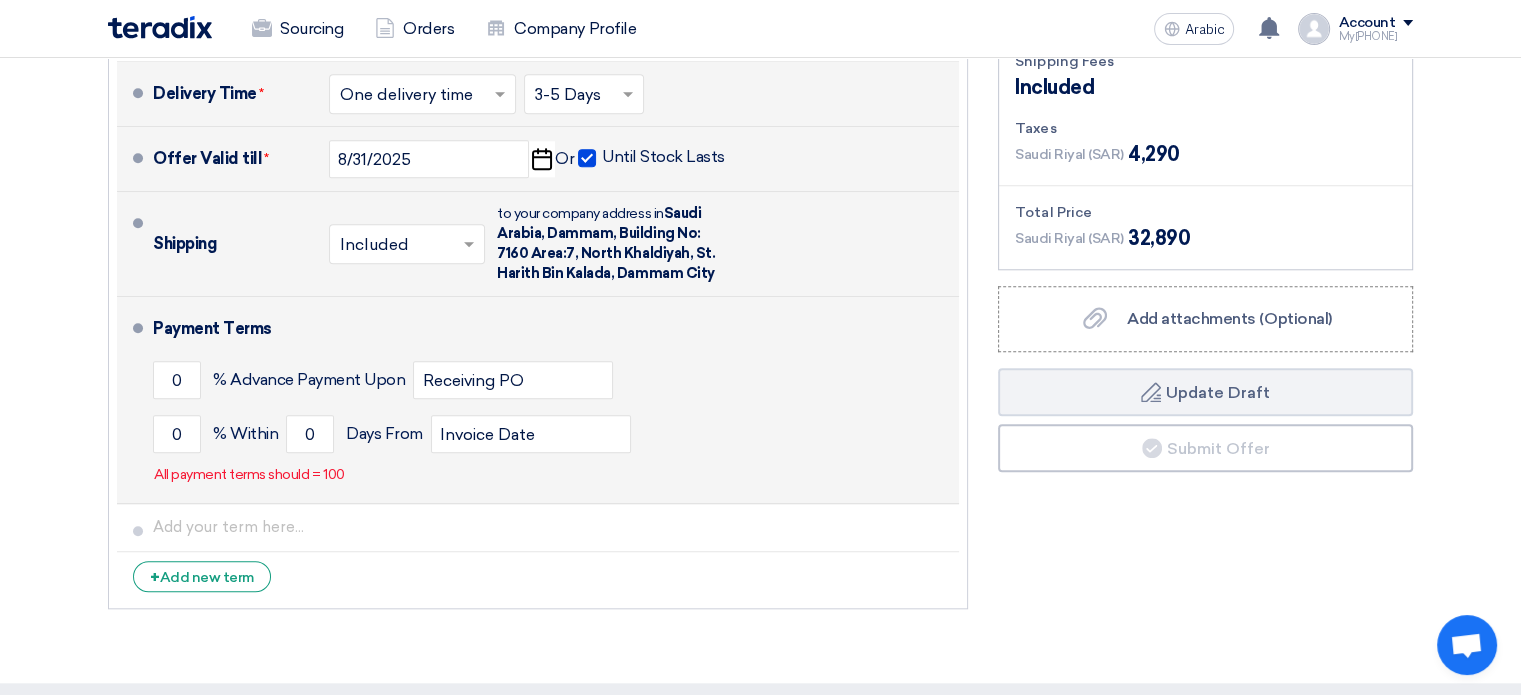 scroll, scrollTop: 2000, scrollLeft: 0, axis: vertical 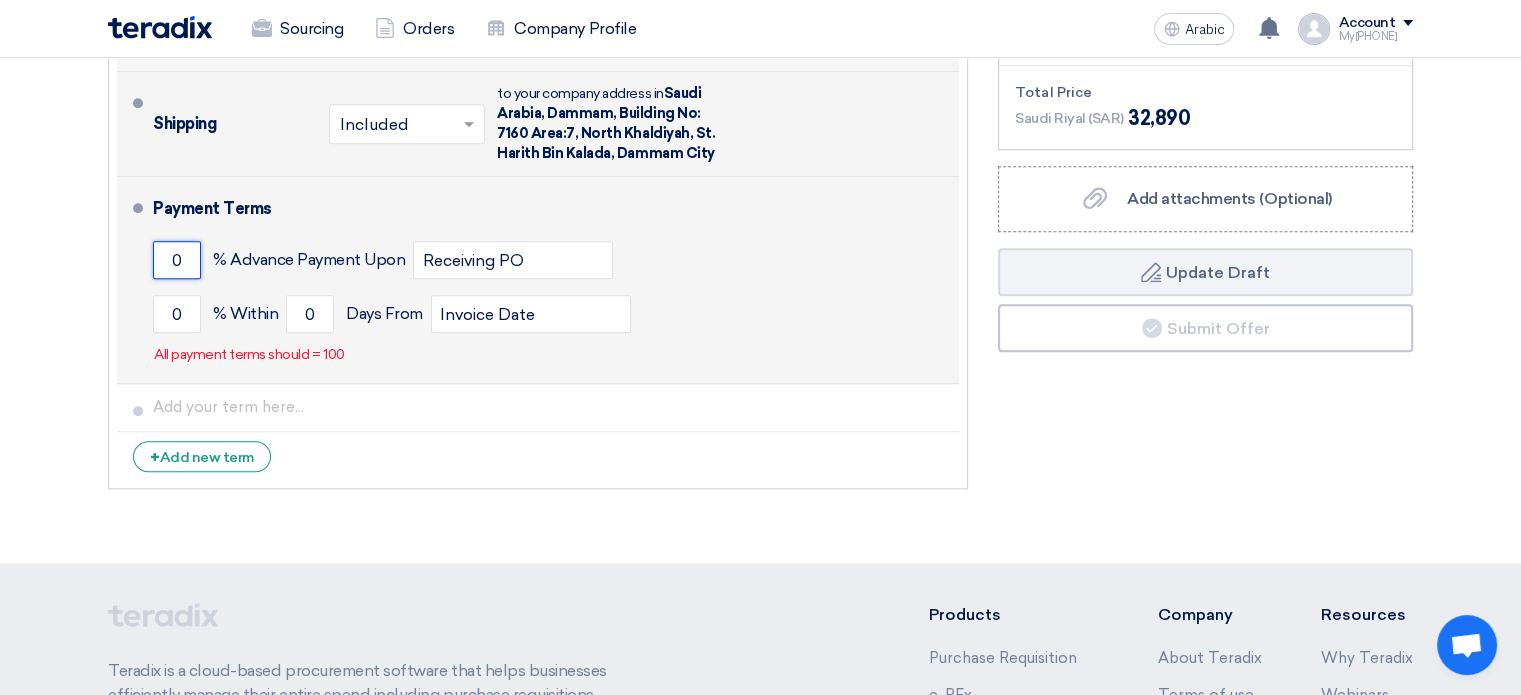 drag, startPoint x: 185, startPoint y: 259, endPoint x: 170, endPoint y: 256, distance: 15.297058 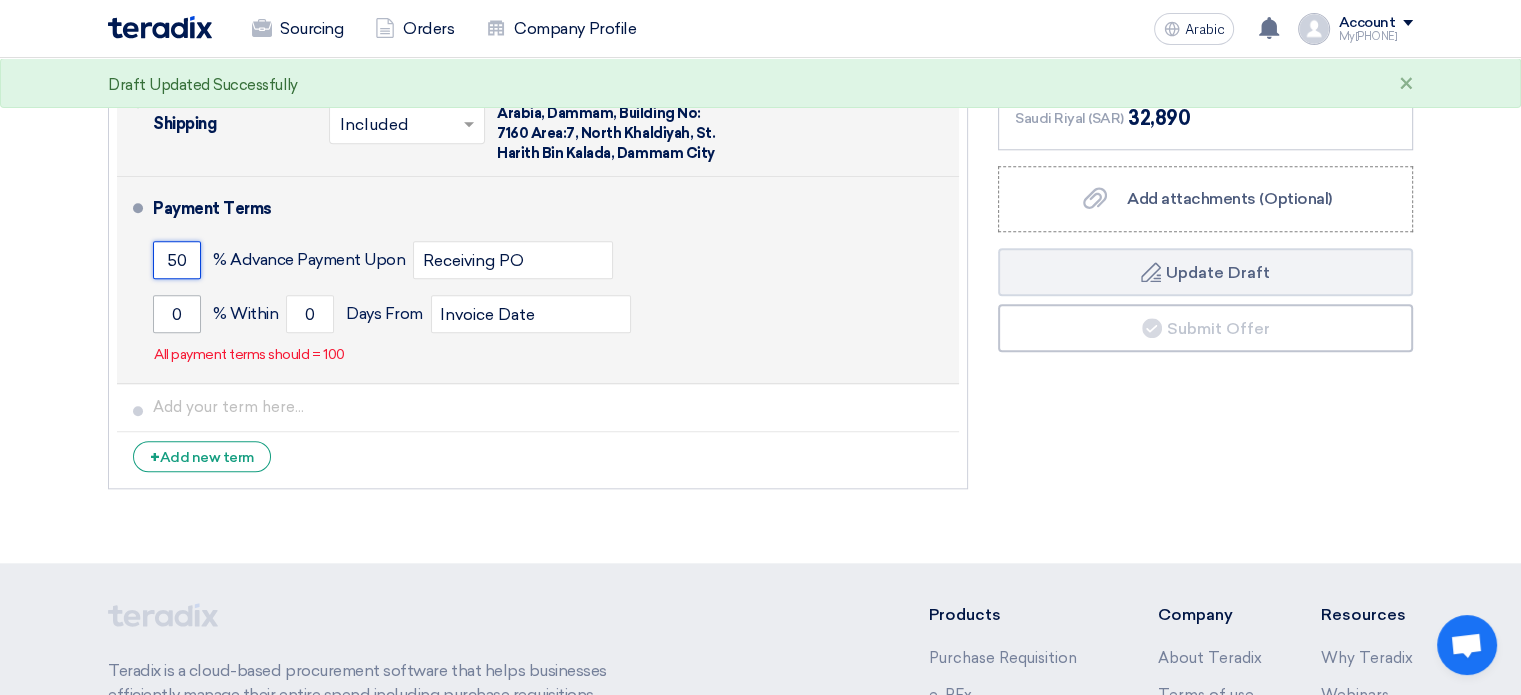 type on "50" 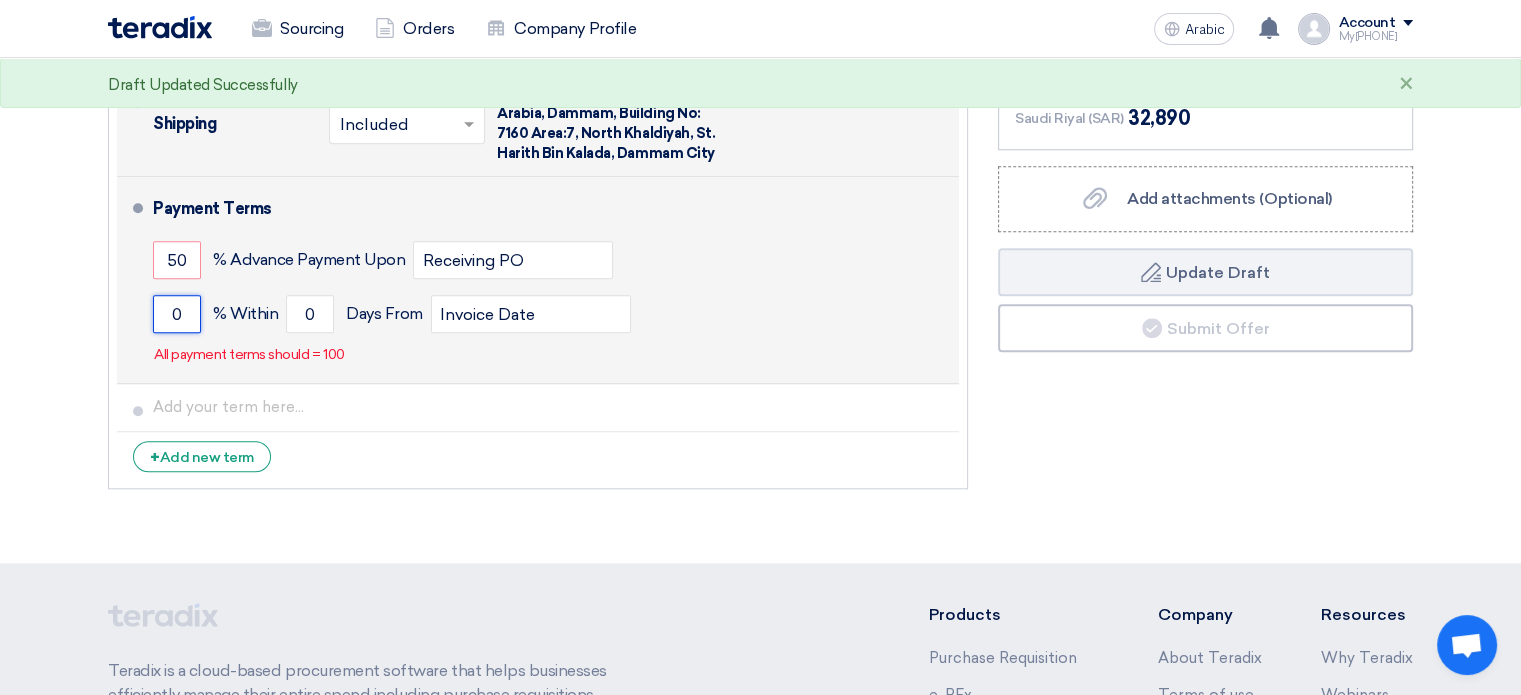 drag, startPoint x: 184, startPoint y: 311, endPoint x: 166, endPoint y: 308, distance: 18.248287 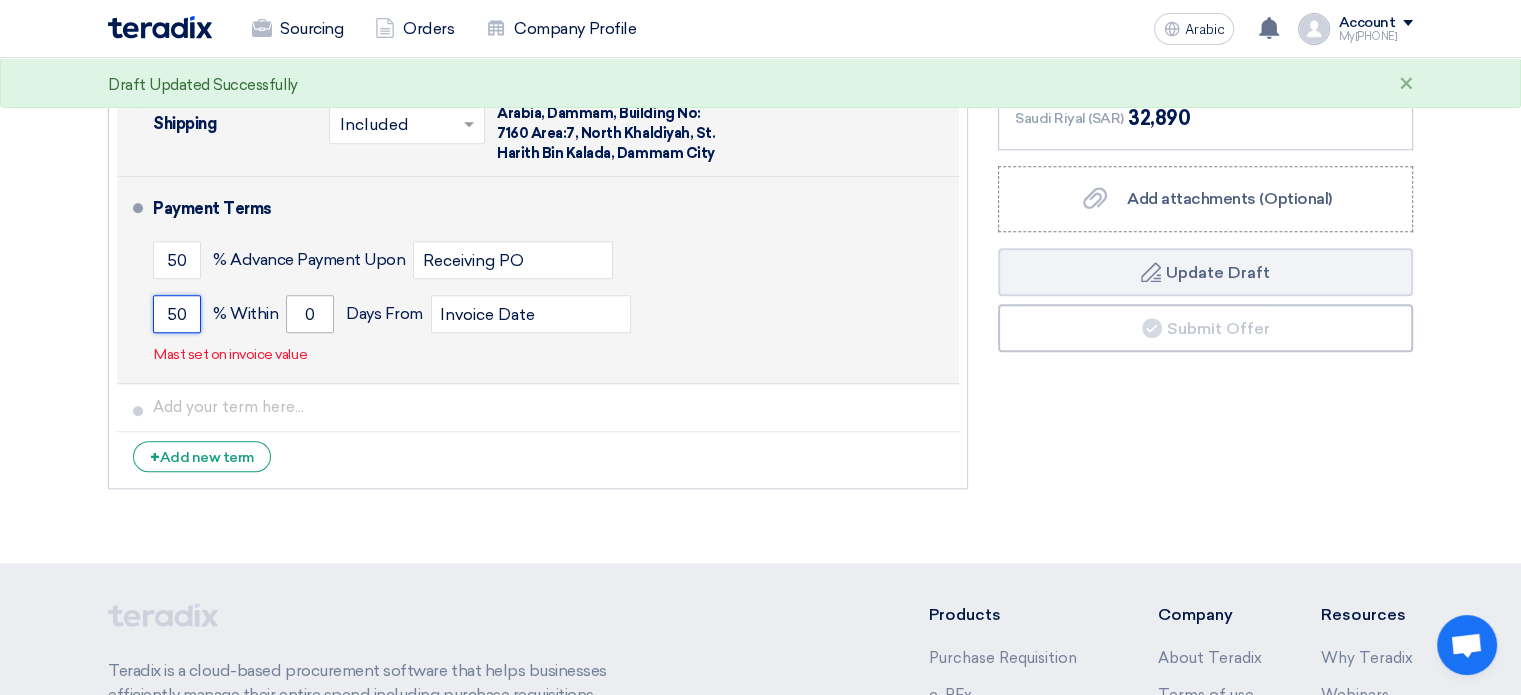 type on "50" 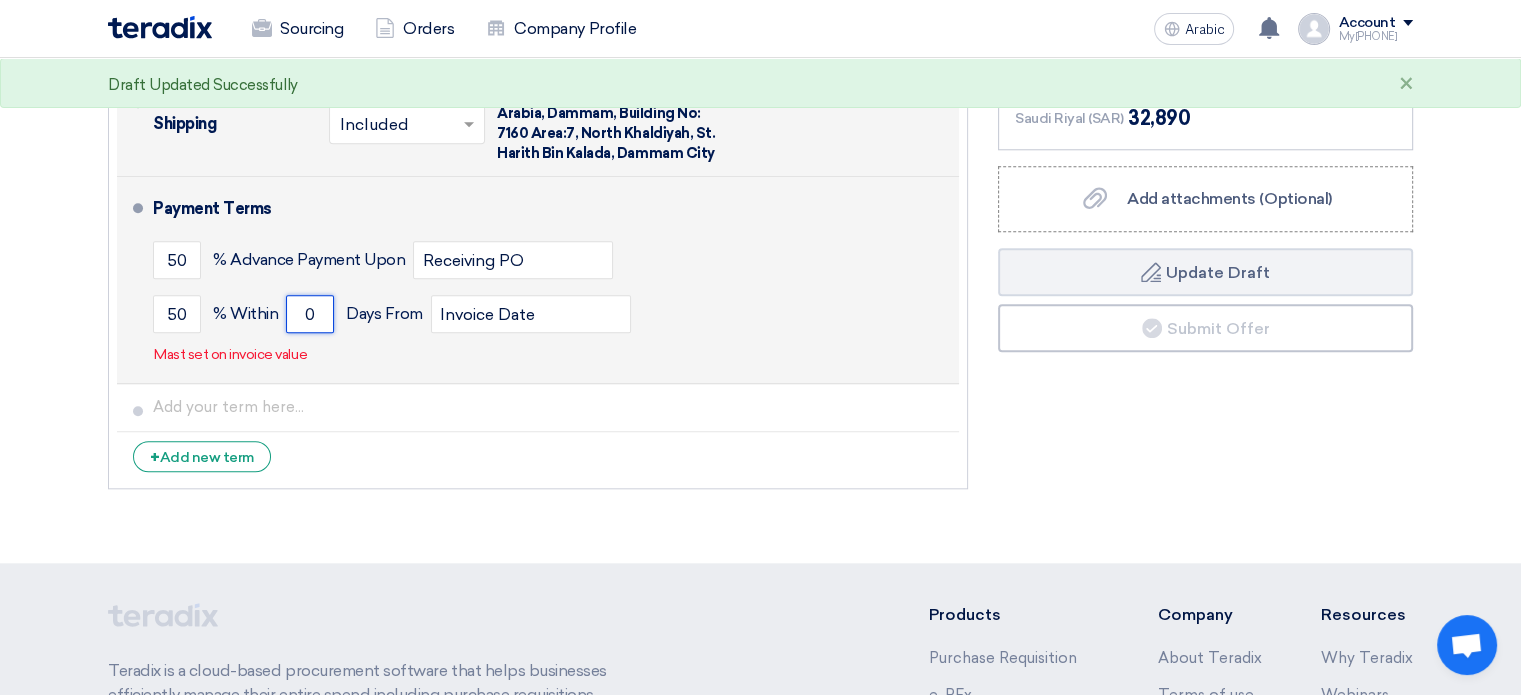 click on "0" 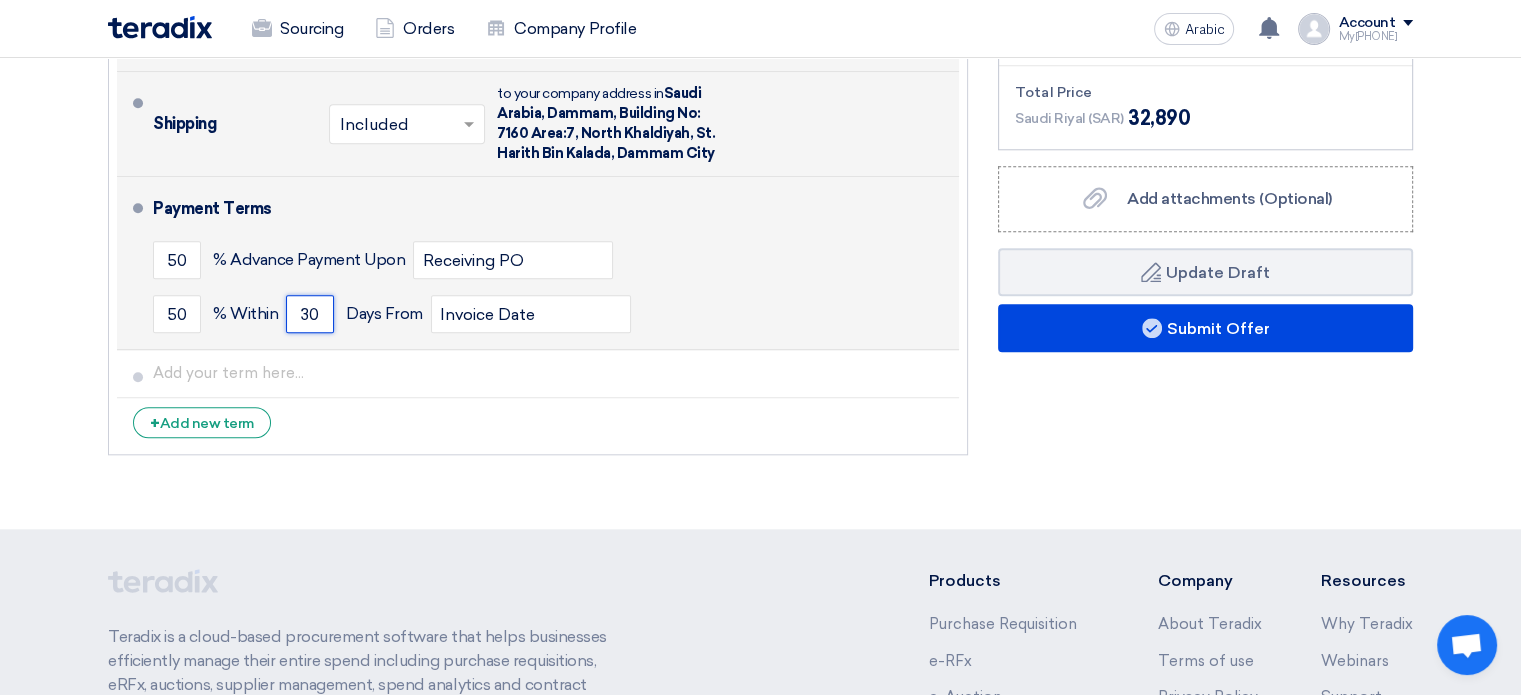type on "30" 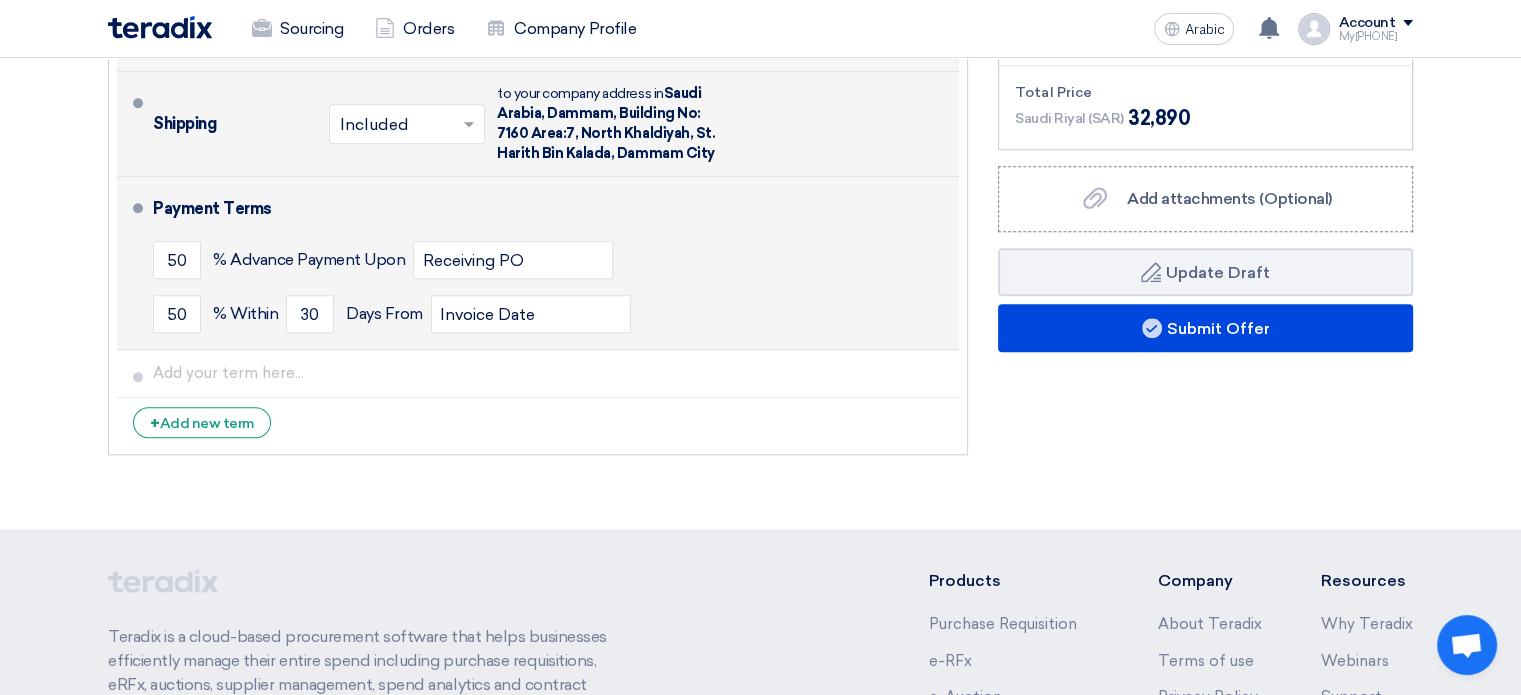 click on "50
% Within
30
Days From
Invoice Date" 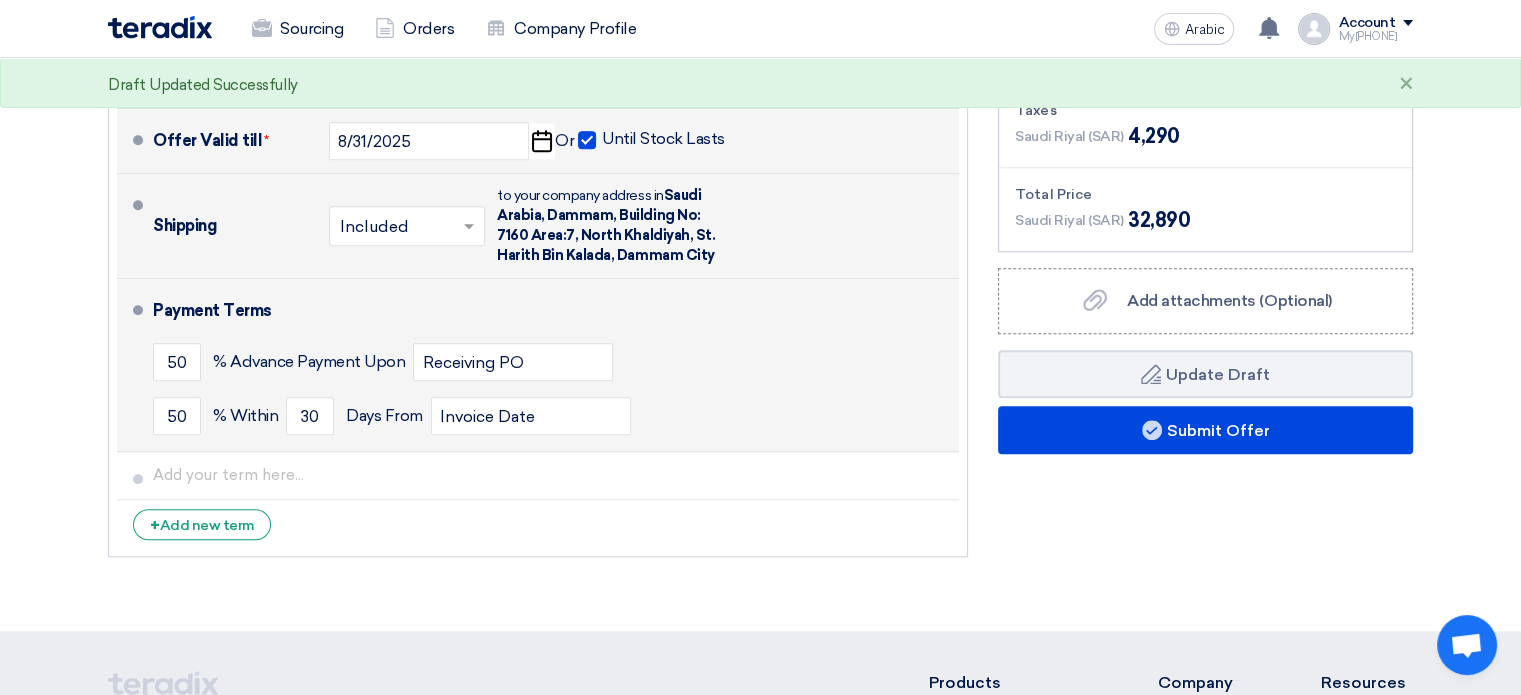 scroll, scrollTop: 1800, scrollLeft: 0, axis: vertical 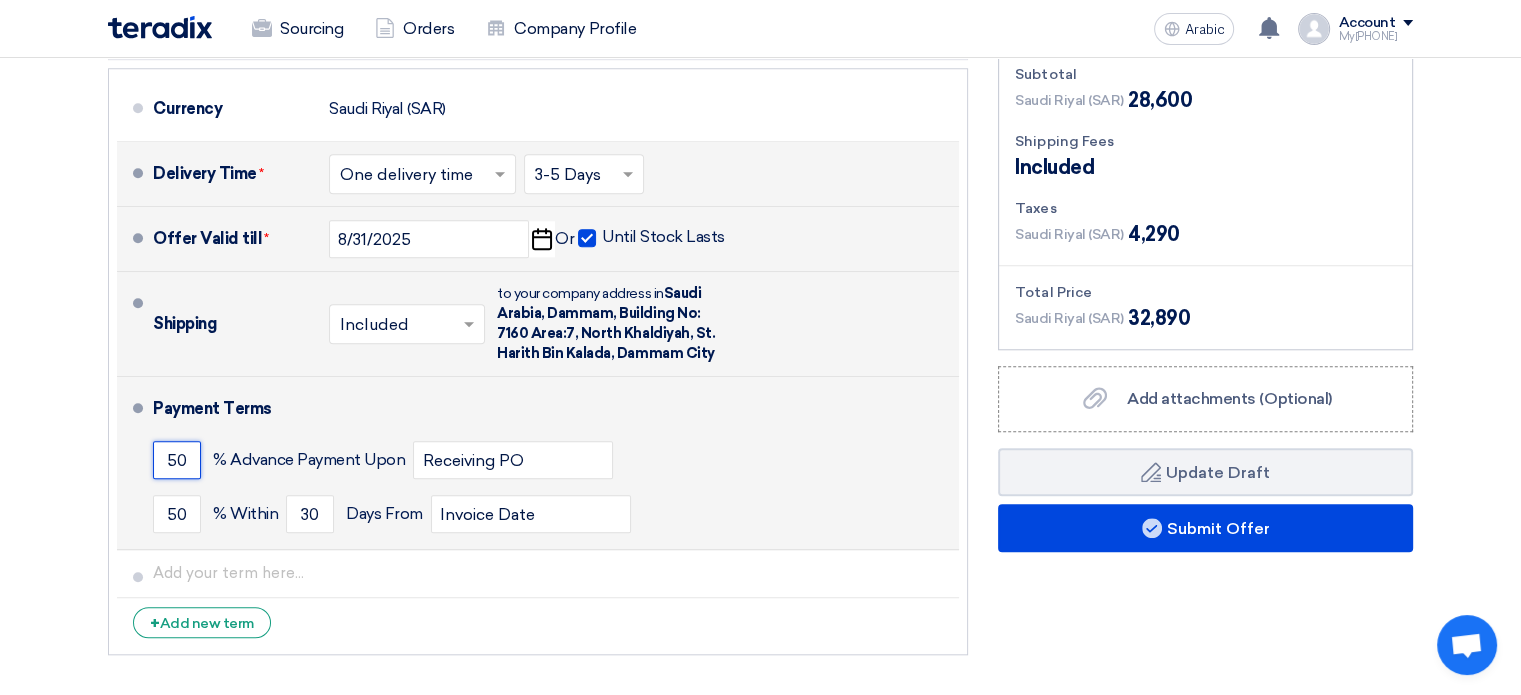 drag, startPoint x: 187, startPoint y: 453, endPoint x: 161, endPoint y: 455, distance: 26.076809 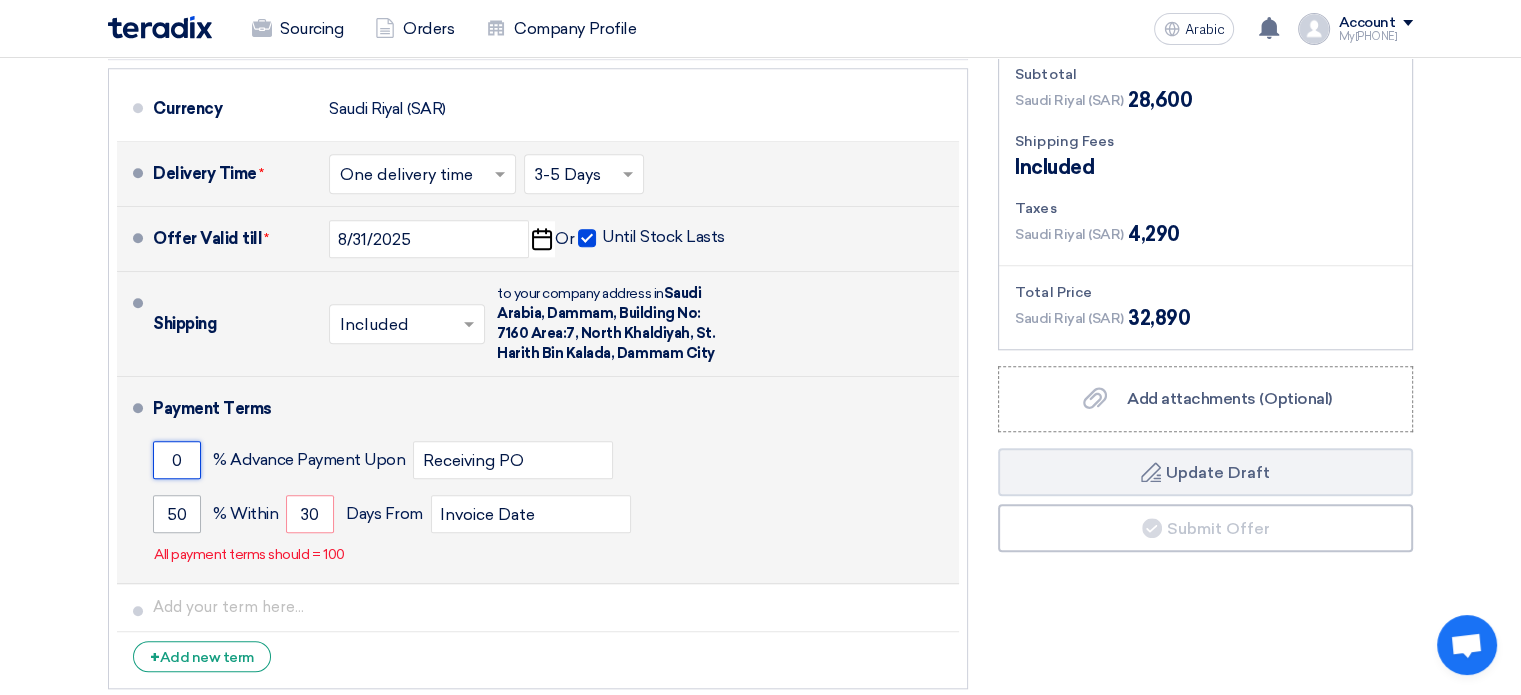 type on "0" 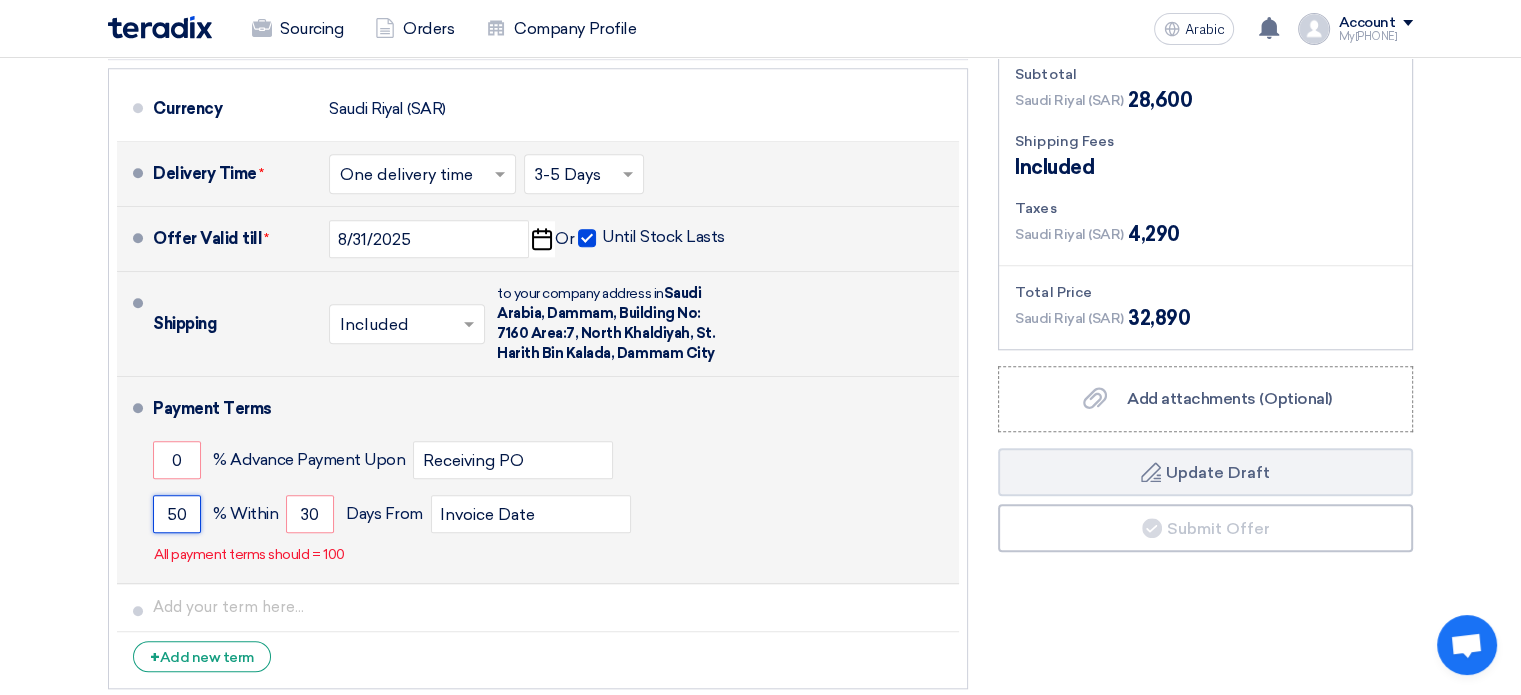 drag, startPoint x: 192, startPoint y: 506, endPoint x: 143, endPoint y: 510, distance: 49.162994 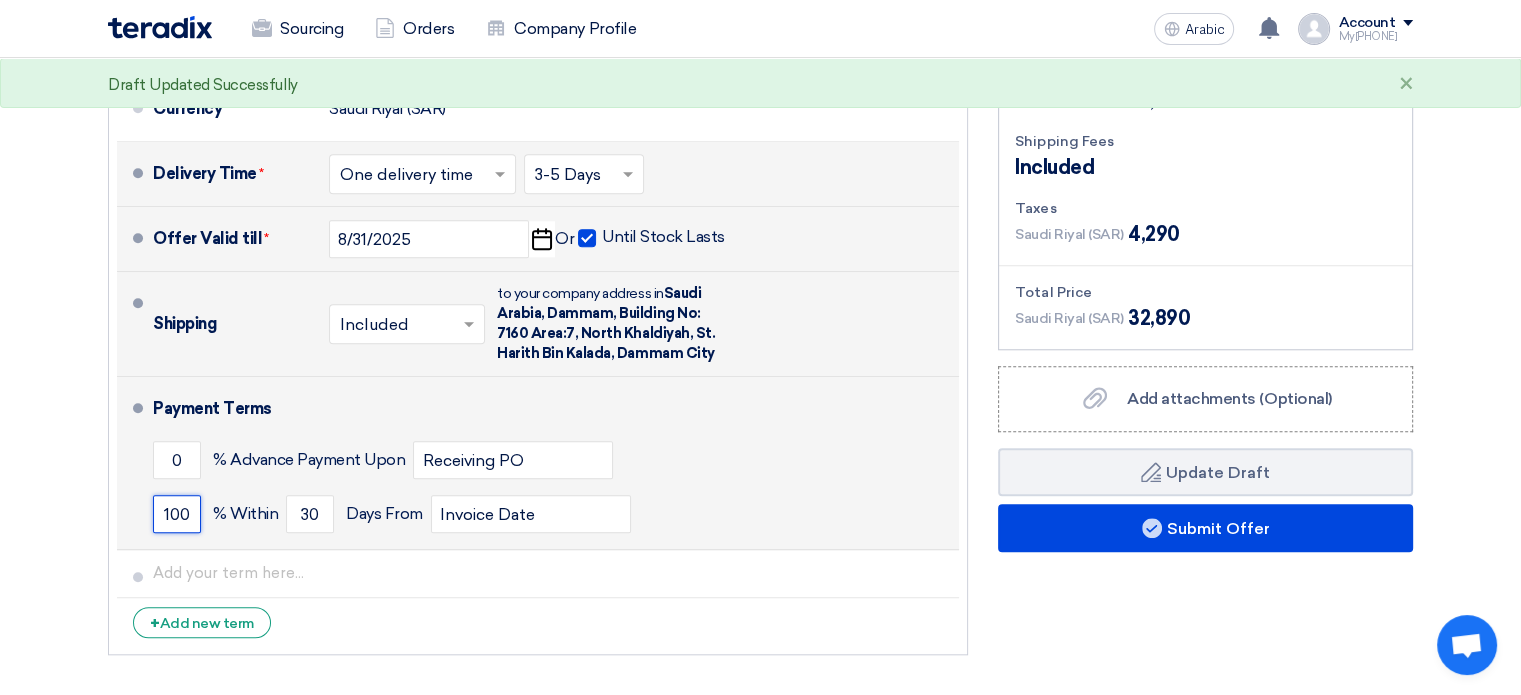 type on "100" 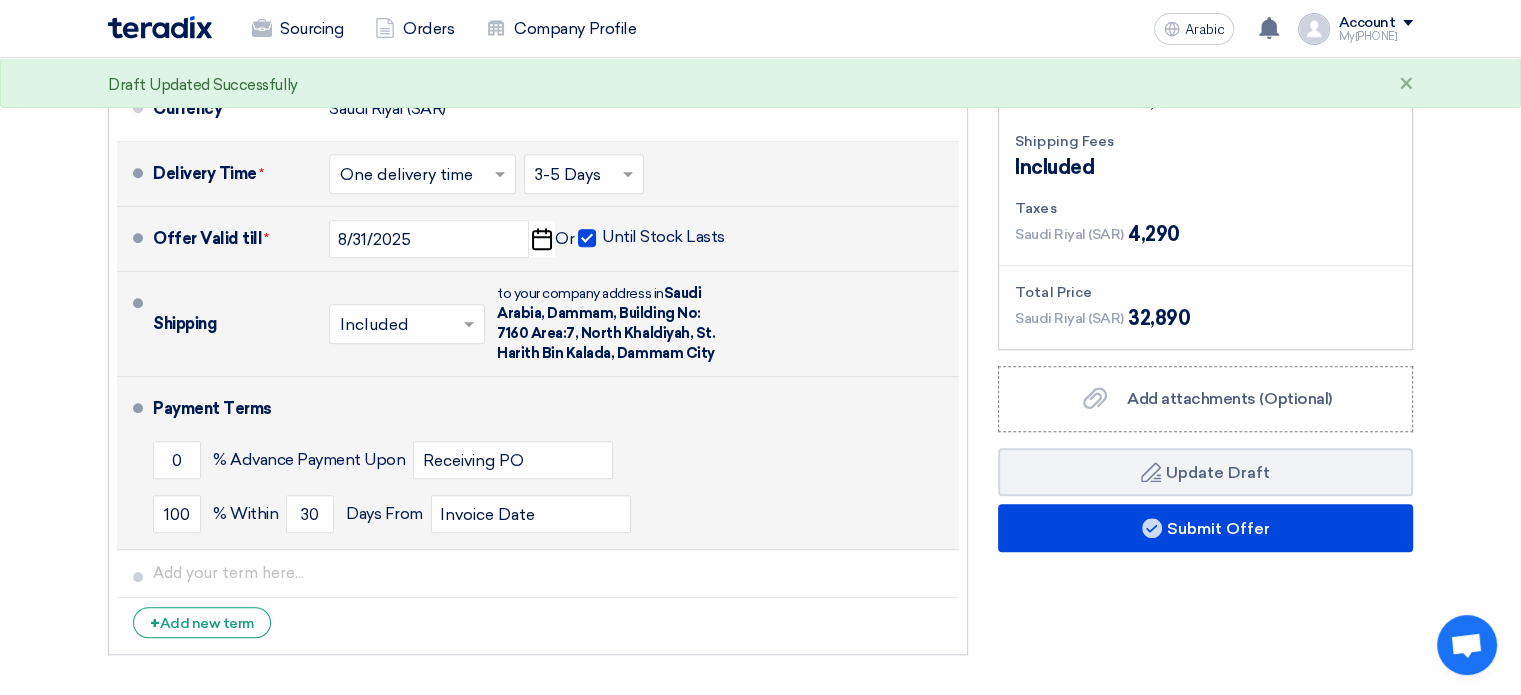 click on "0
% Advance Payment Upon
Receiving PO" 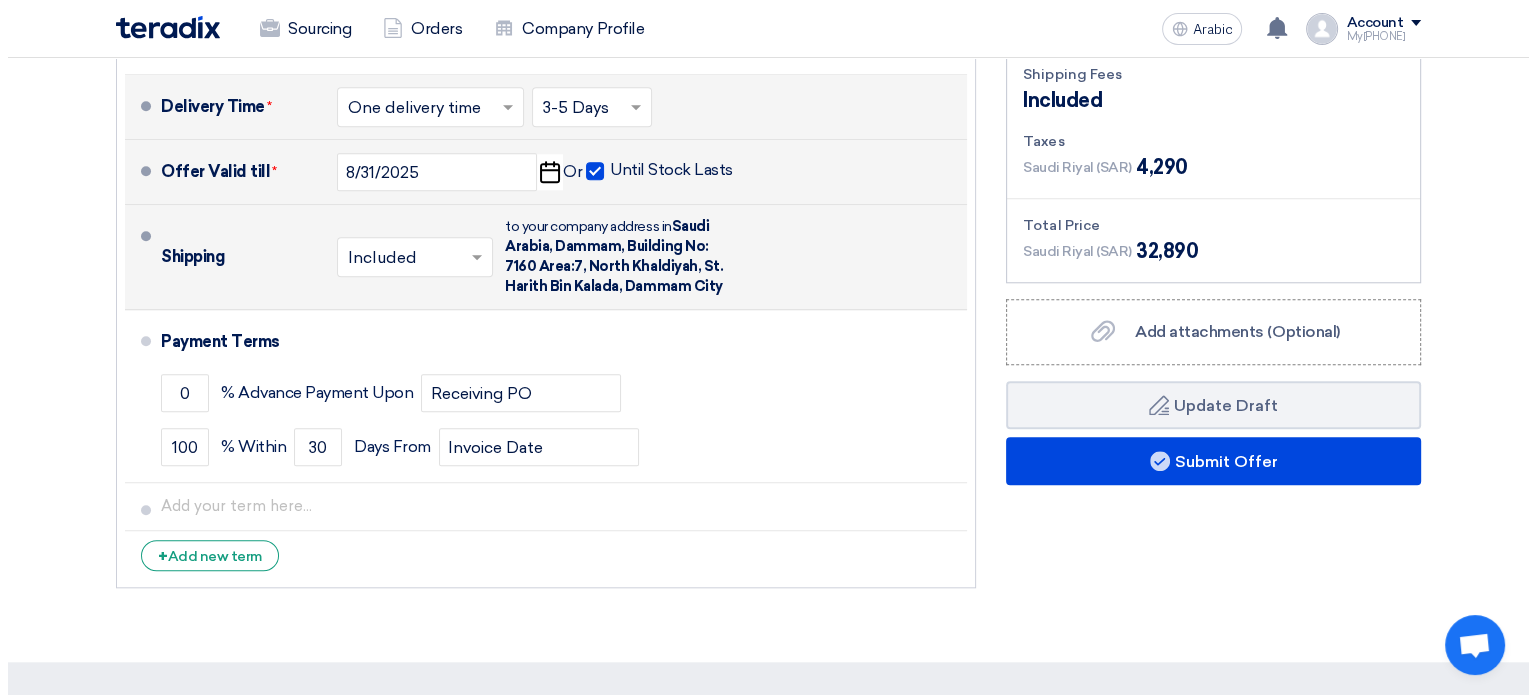 scroll, scrollTop: 2000, scrollLeft: 0, axis: vertical 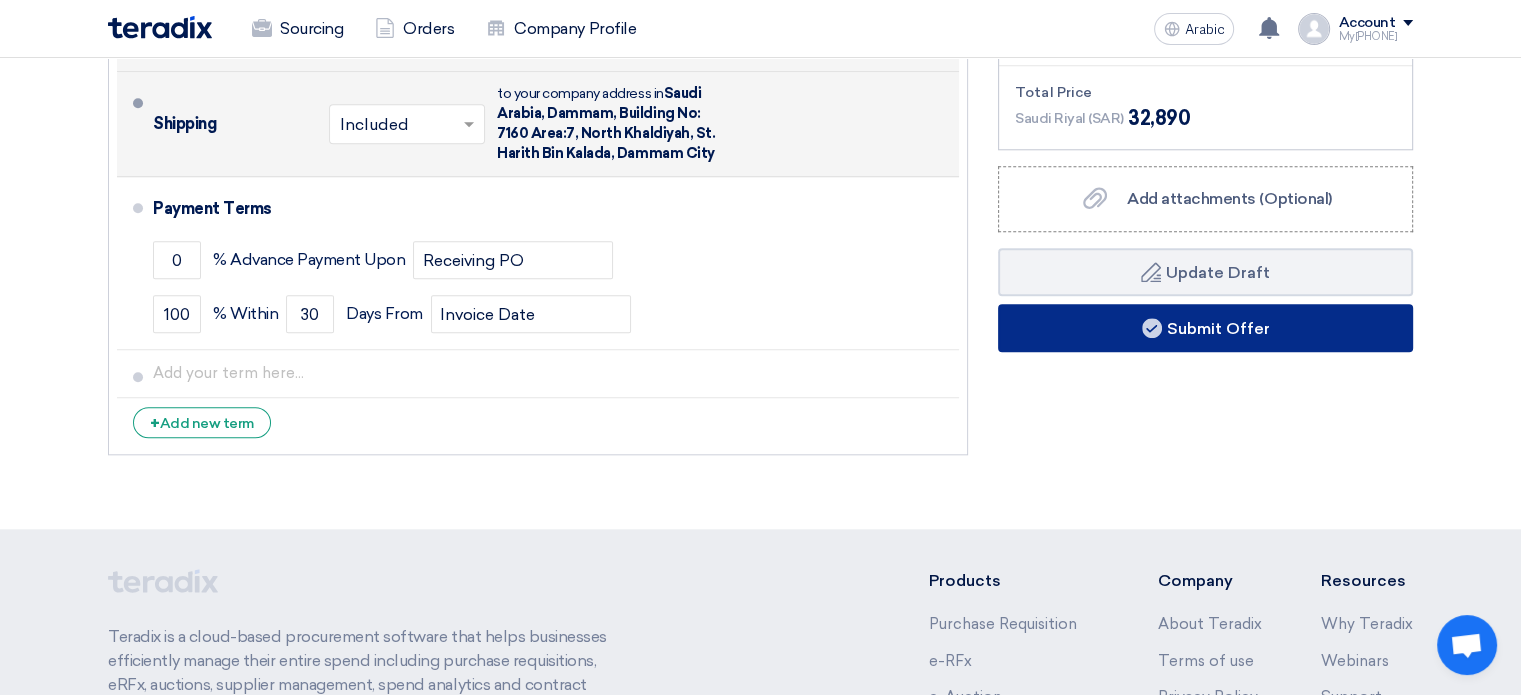 click on "Submit Offer" 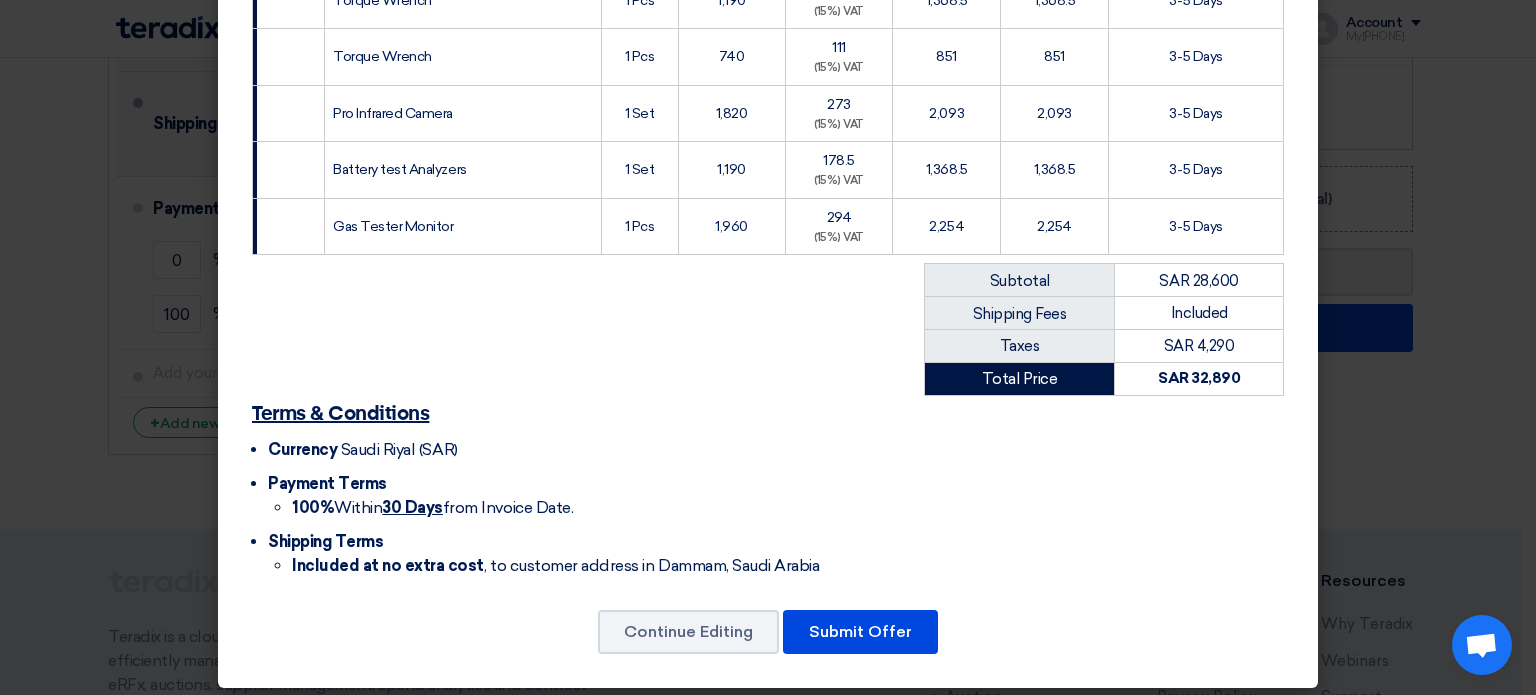 scroll, scrollTop: 939, scrollLeft: 0, axis: vertical 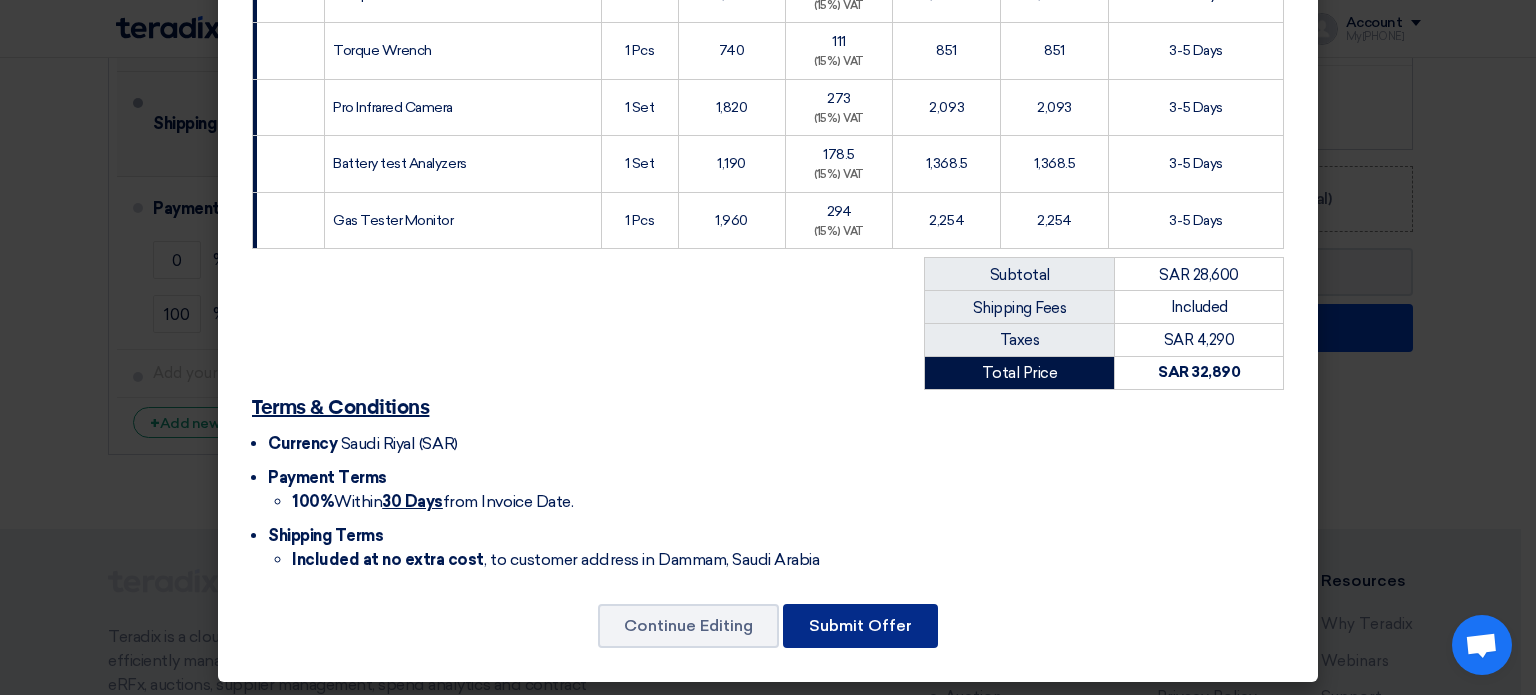 click on "Submit Offer" 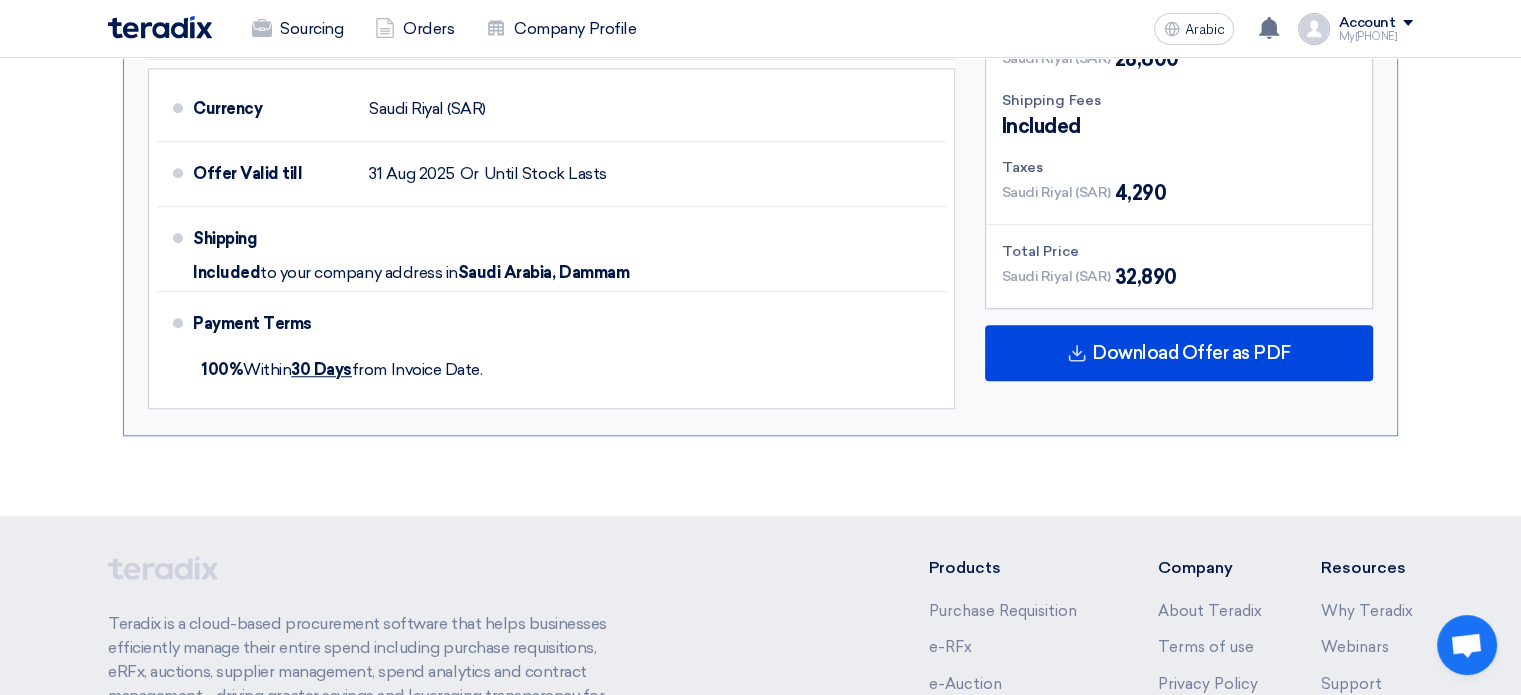 scroll, scrollTop: 1600, scrollLeft: 0, axis: vertical 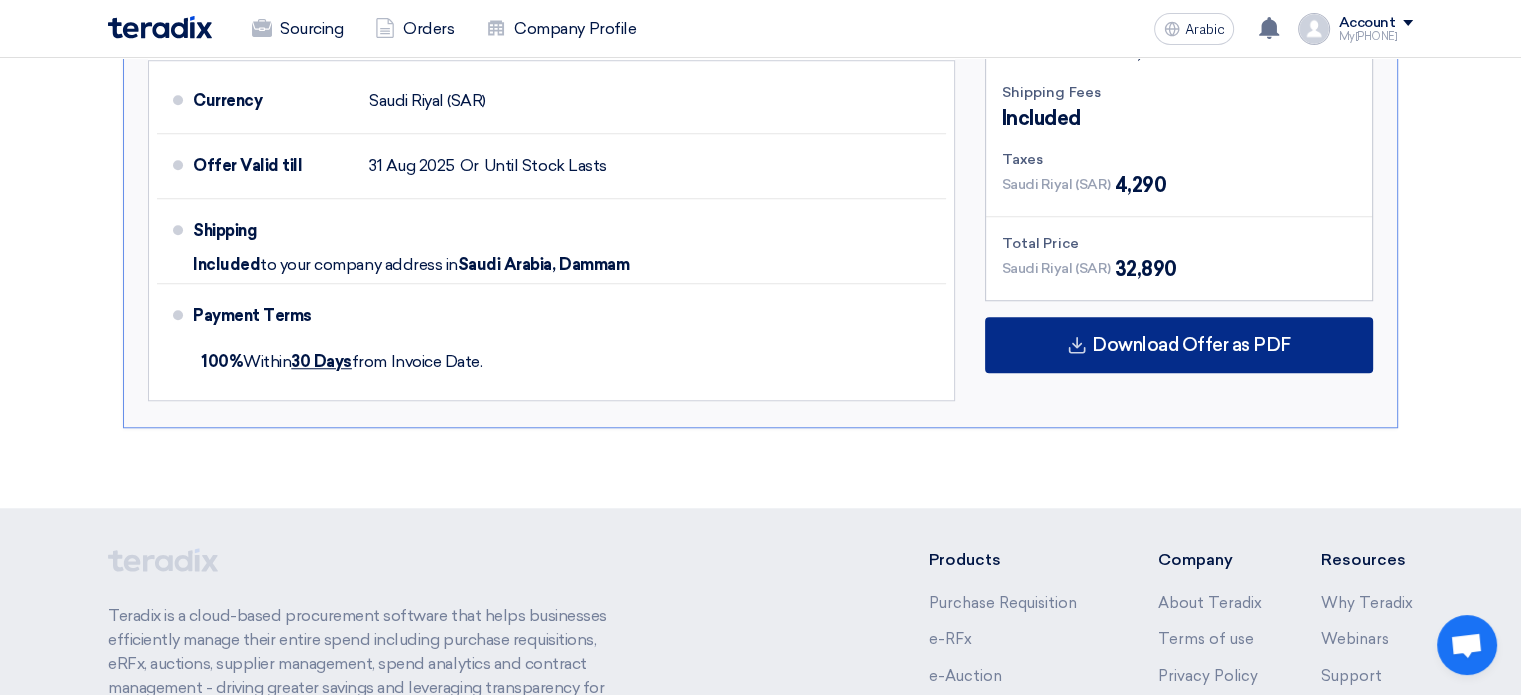 click on "Download Offer as PDF" at bounding box center [1191, 345] 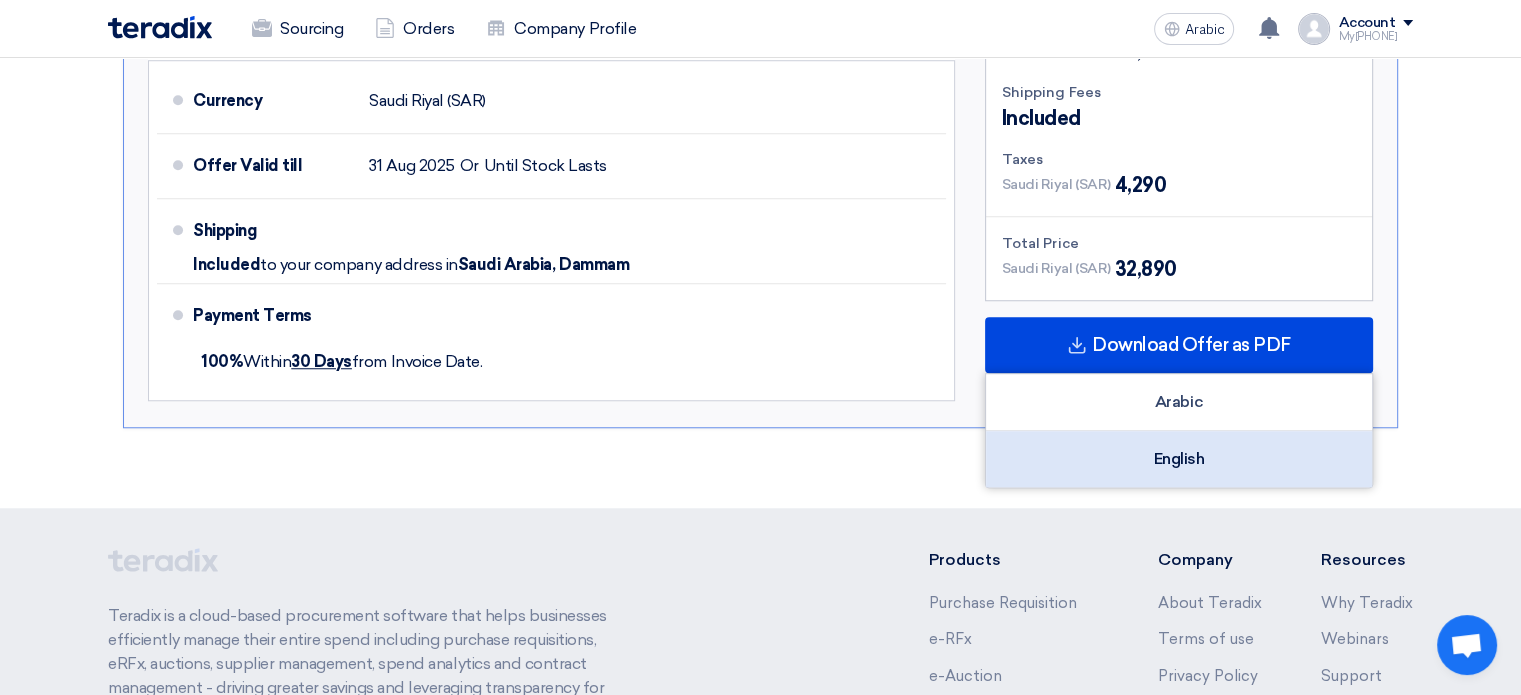 click on "English" at bounding box center (1179, 458) 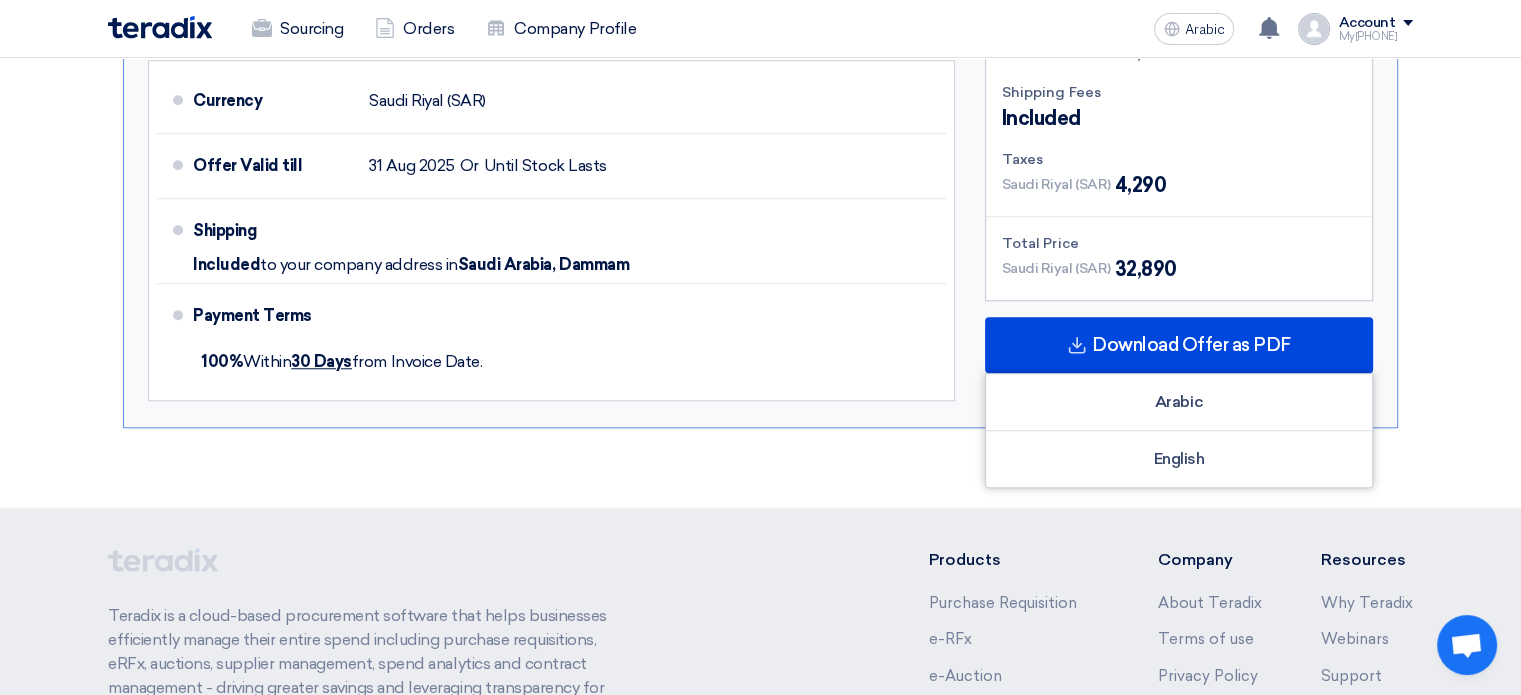 click on "Submit Offer
Competitive Offer
Version 1
Last Updated
3 Aug 2025, 11:10 AM
Offer is Seen
Not Seen Yet" 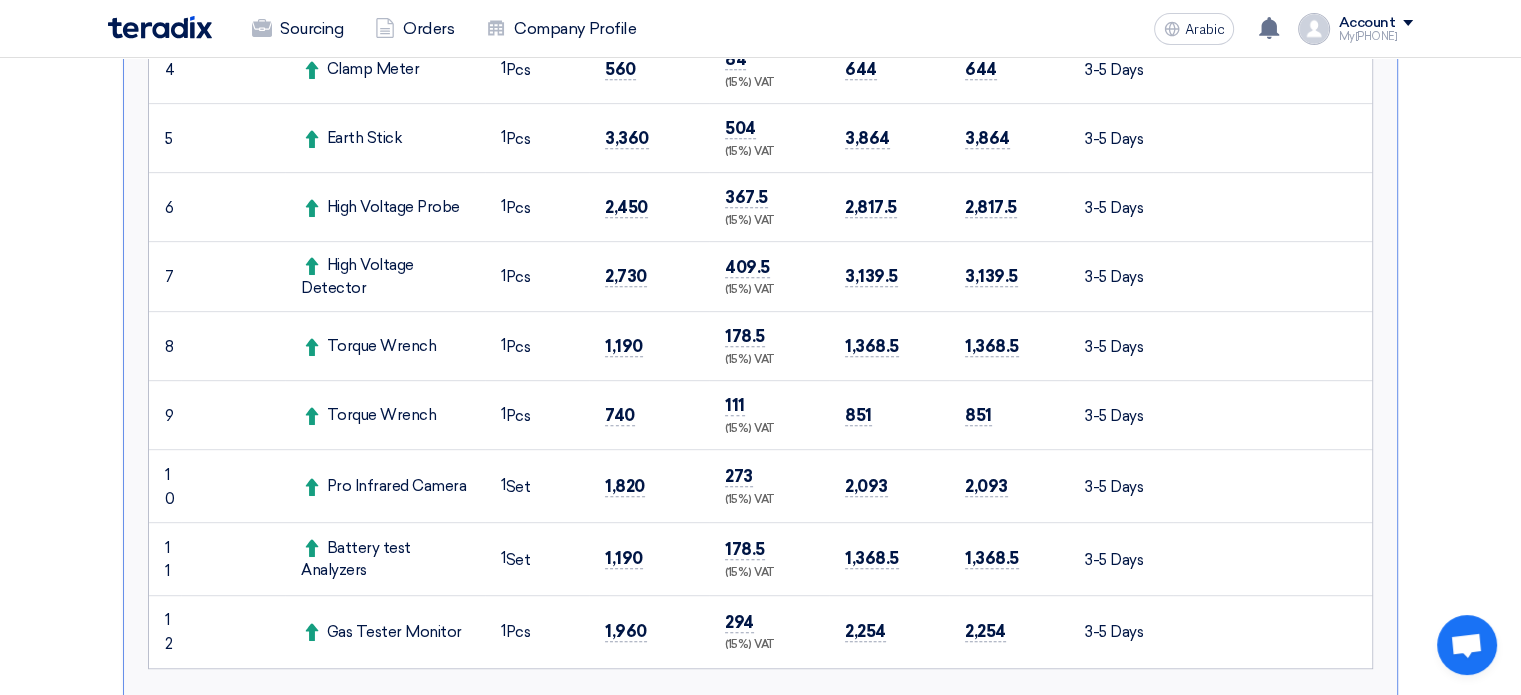 scroll, scrollTop: 700, scrollLeft: 0, axis: vertical 